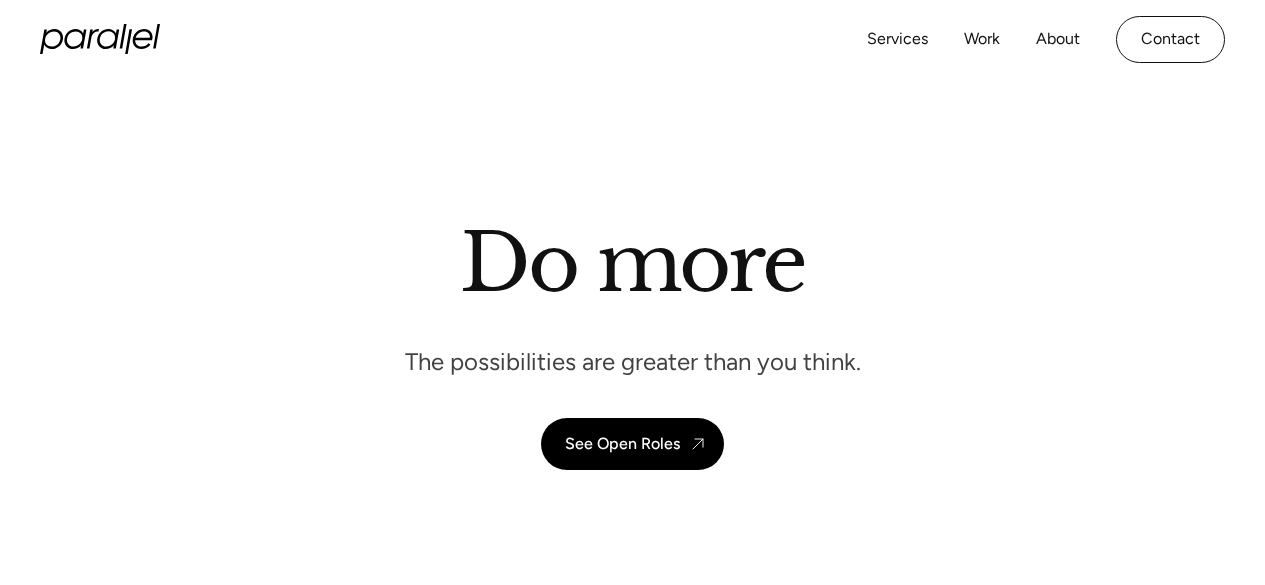 scroll, scrollTop: 0, scrollLeft: 0, axis: both 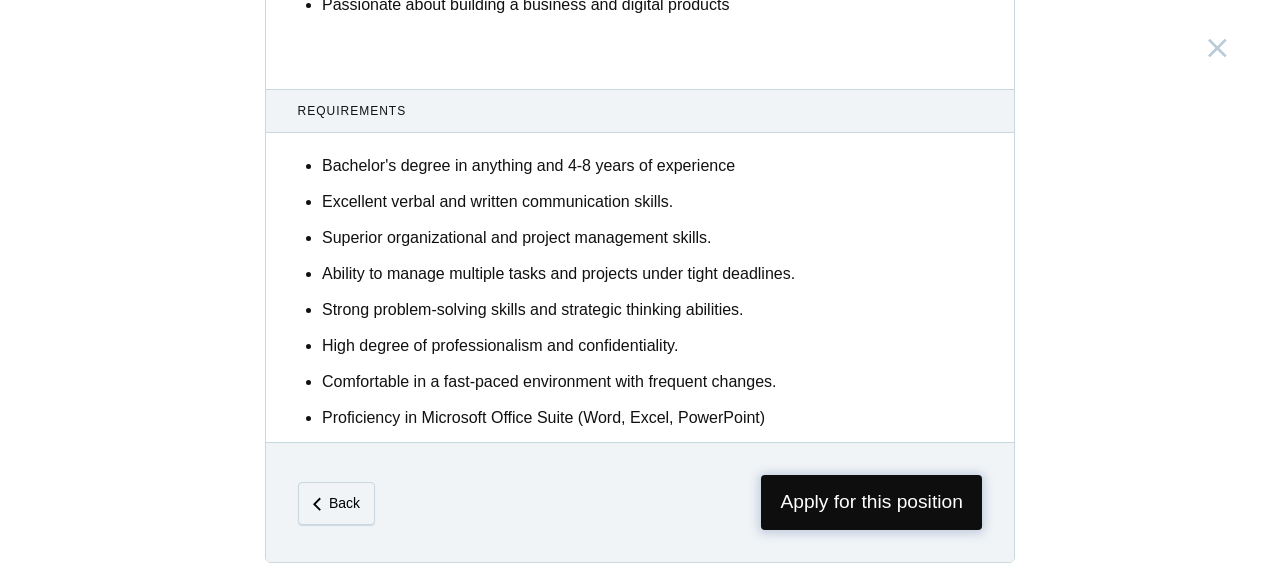 click on "Apply for this position" at bounding box center (871, 502) 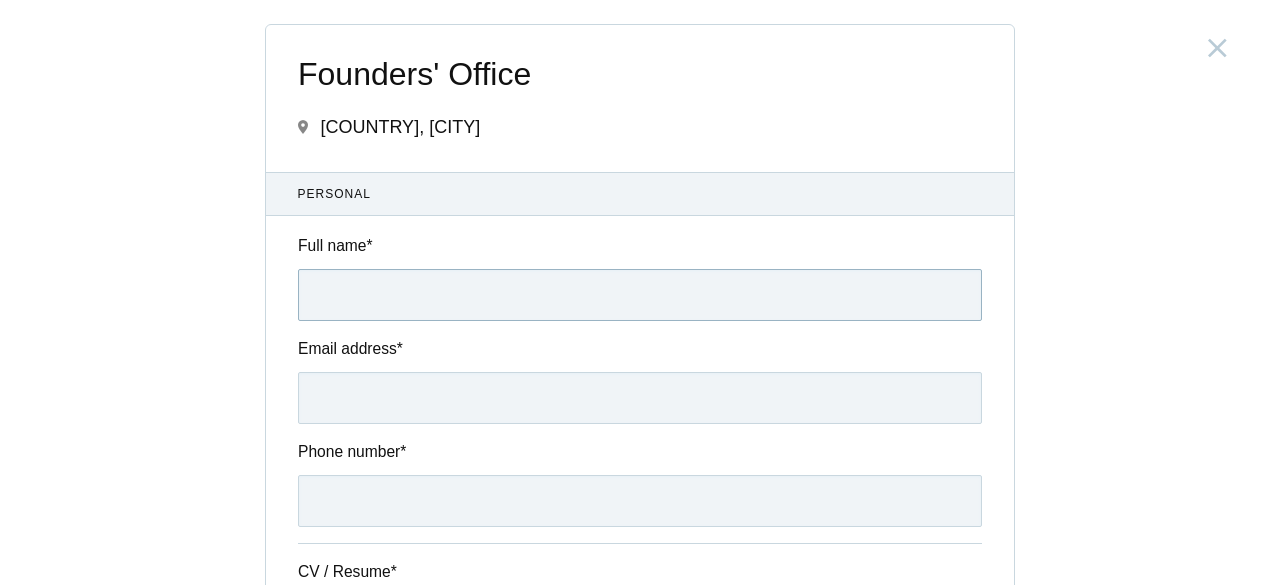click on "Full name  *" at bounding box center (640, 295) 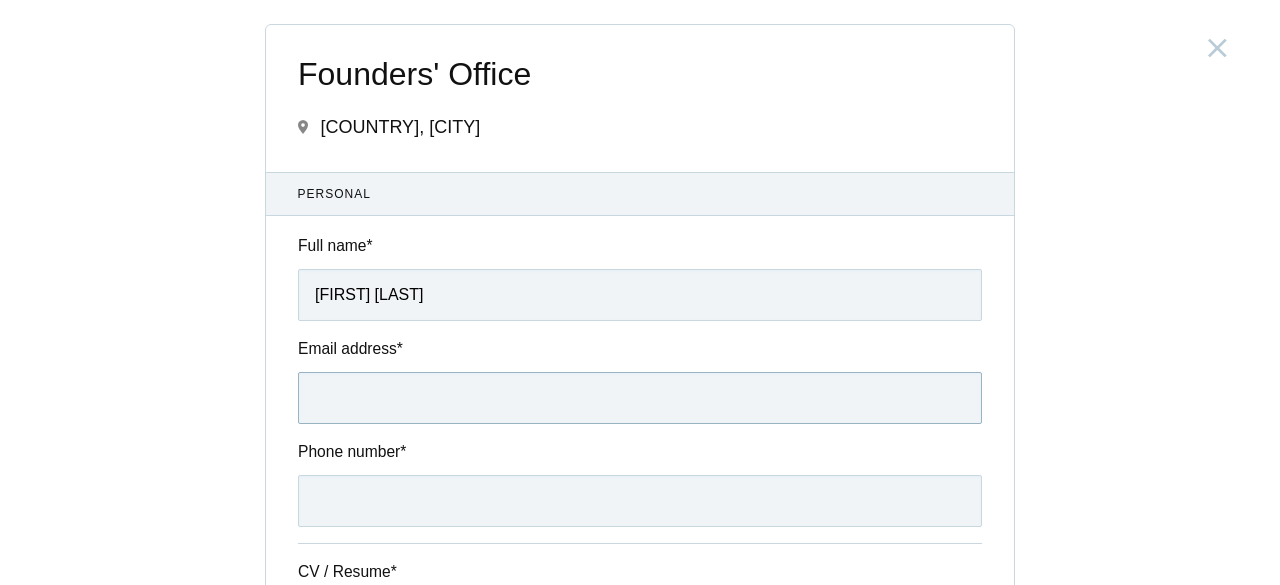 click on "Email address  *" at bounding box center [640, 398] 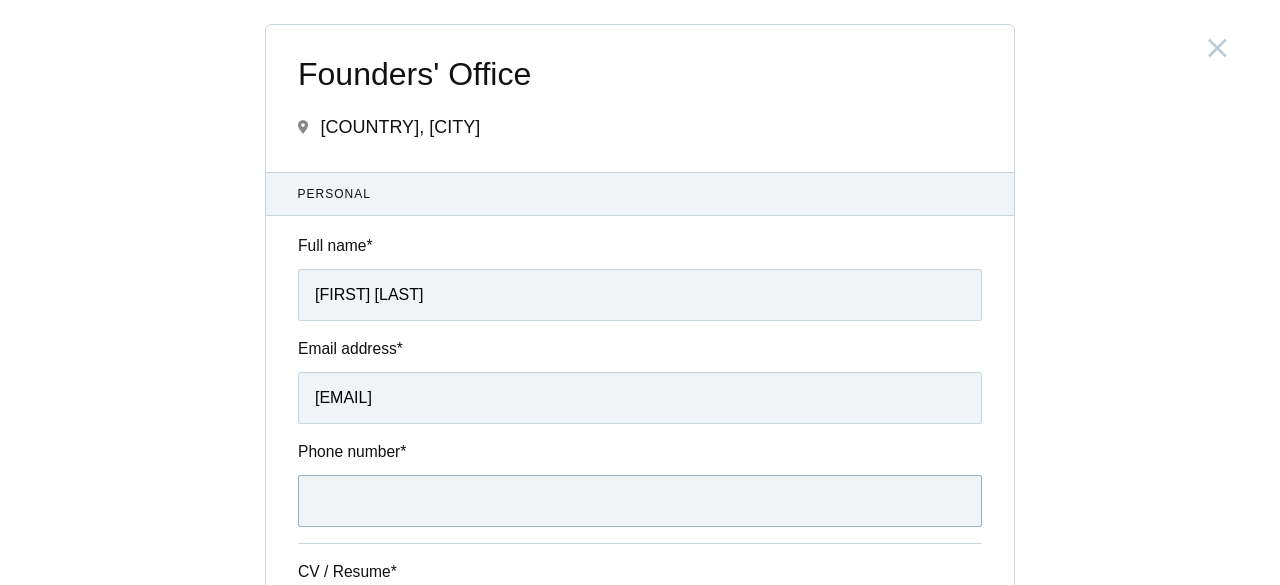 type on "[PHONE]" 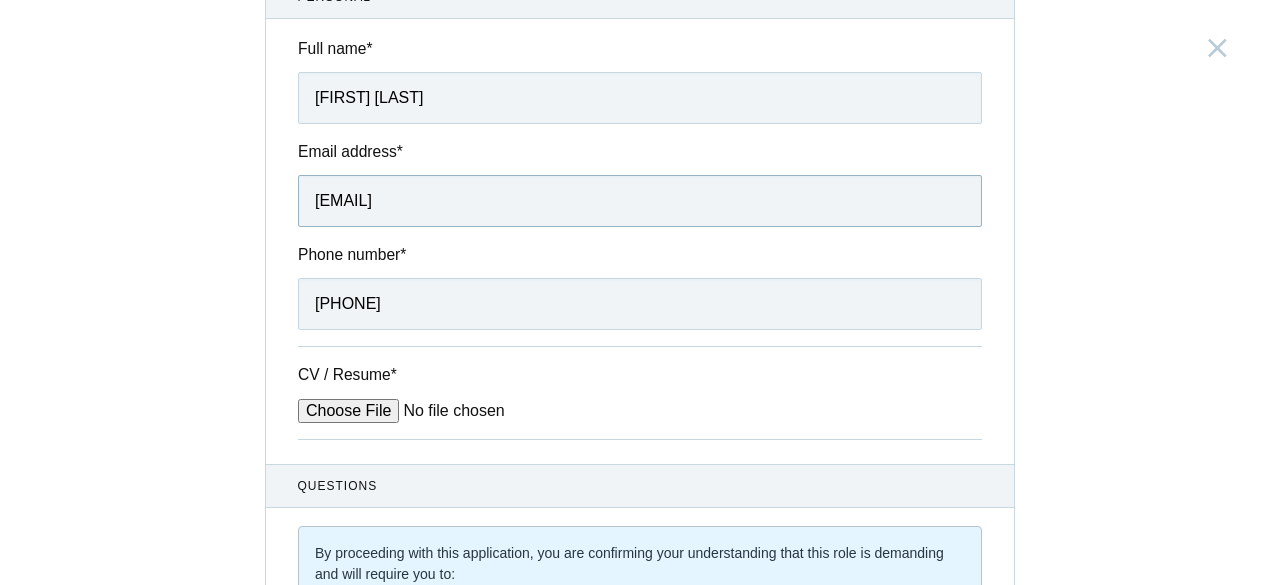 scroll, scrollTop: 198, scrollLeft: 0, axis: vertical 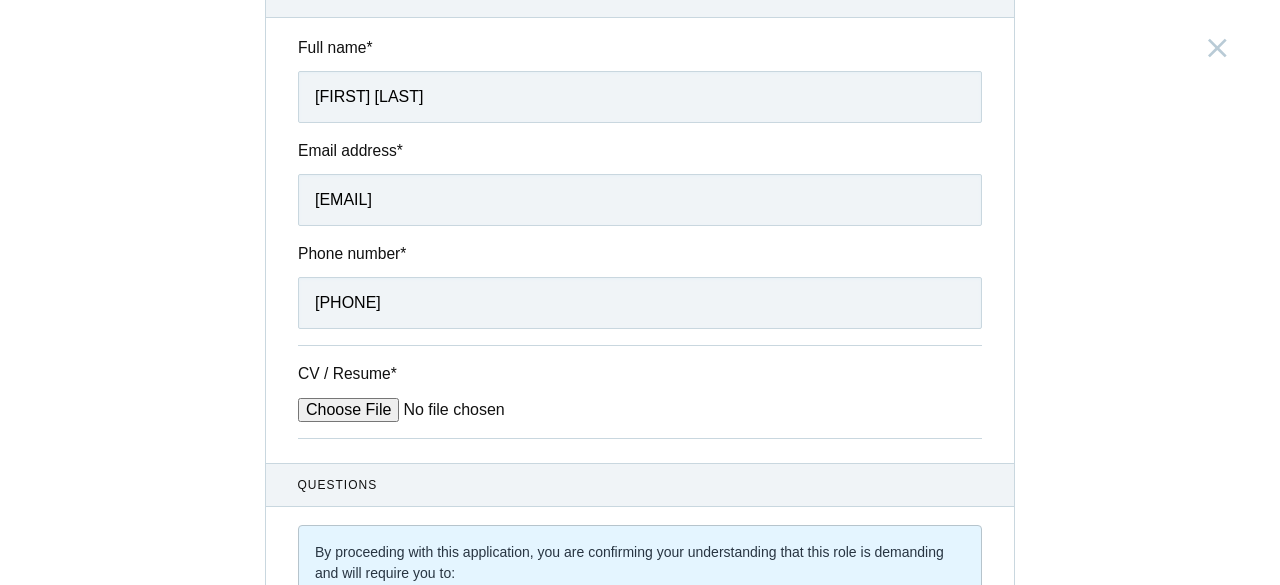 click on "CV / Resume  *" at bounding box center [449, 410] 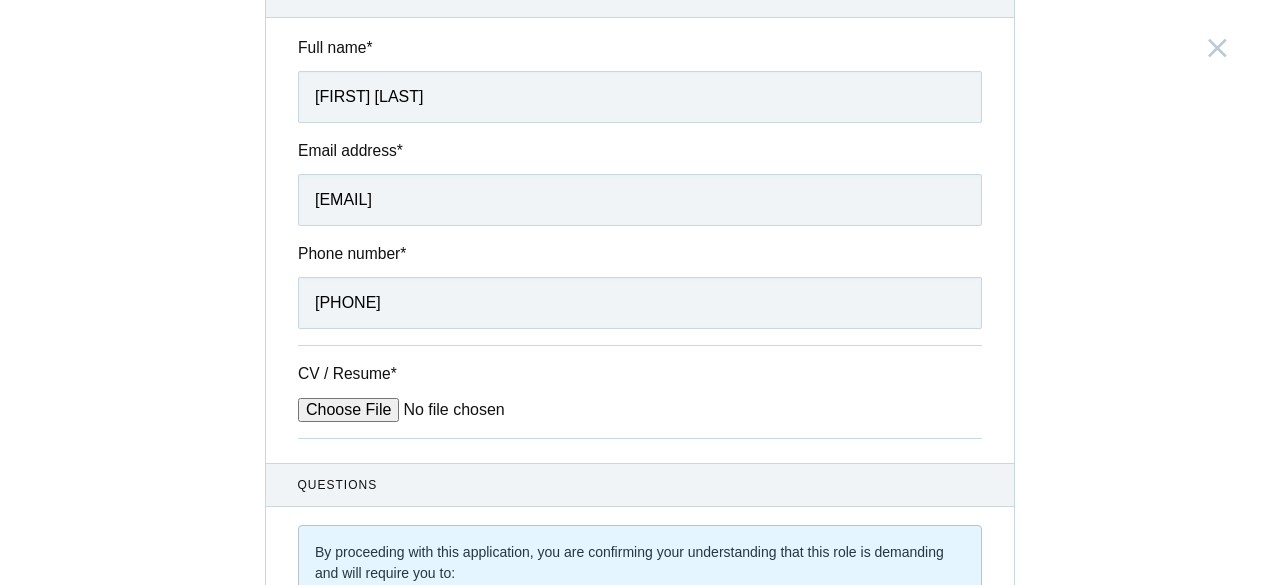 type on "C:\fakepath\[FILENAME]" 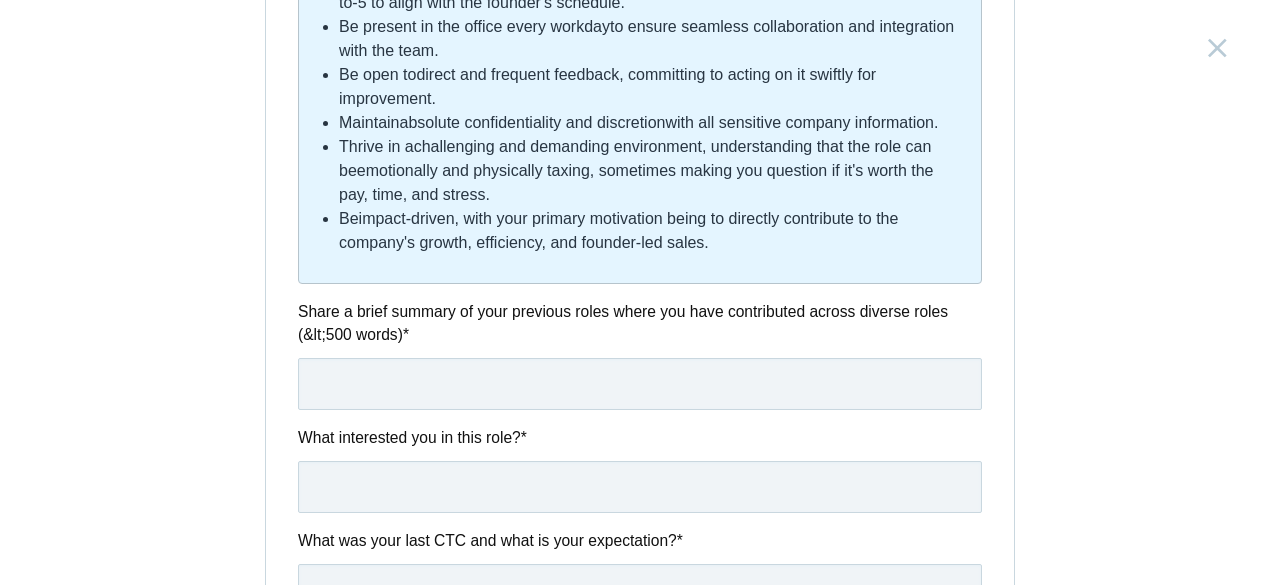 scroll, scrollTop: 972, scrollLeft: 0, axis: vertical 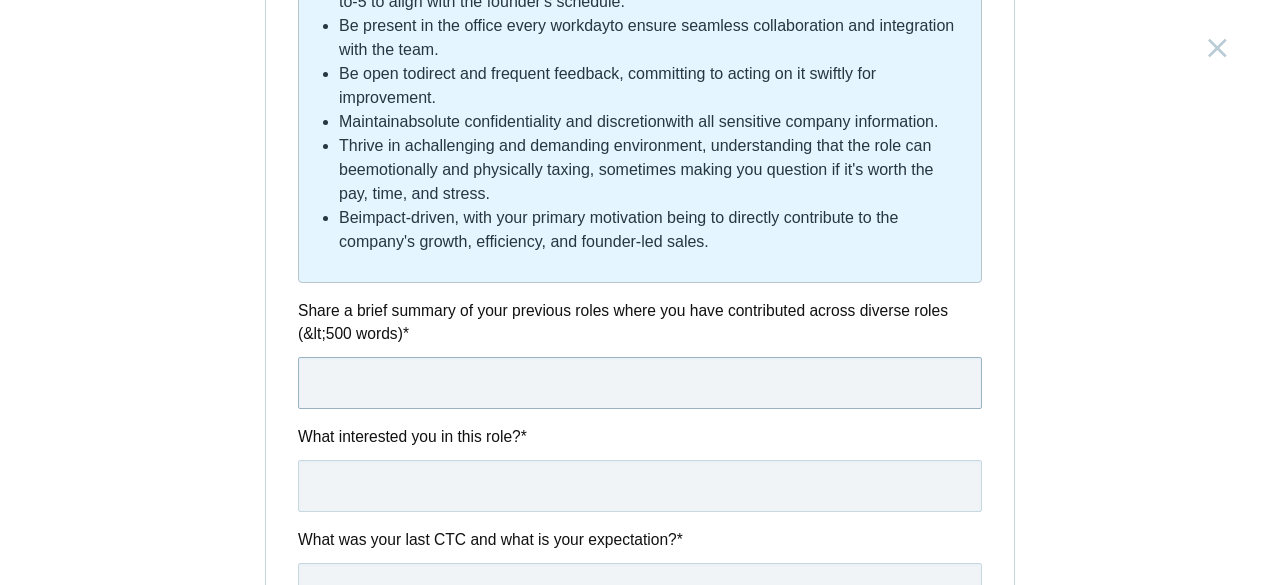 click at bounding box center [640, 383] 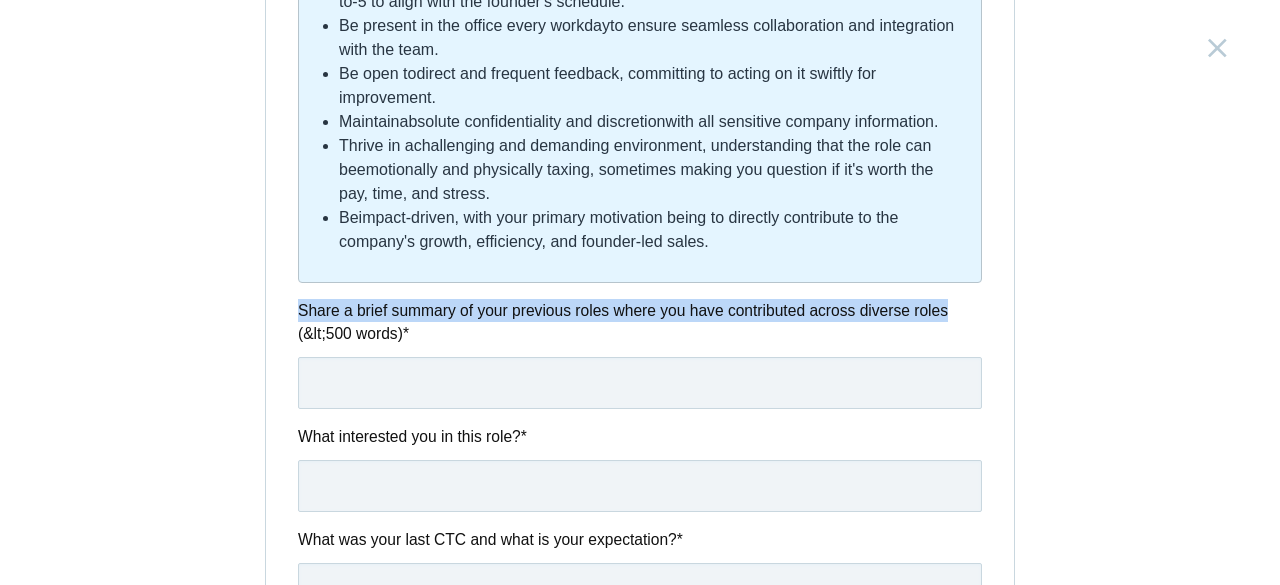 drag, startPoint x: 289, startPoint y: 302, endPoint x: 952, endPoint y: 287, distance: 663.1697 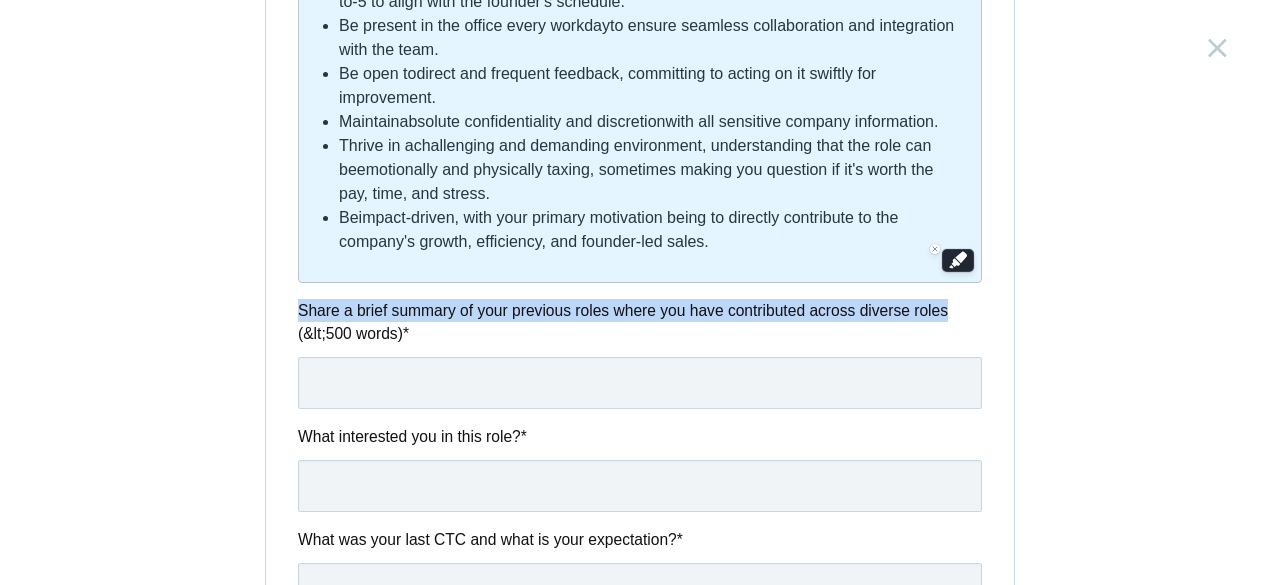 copy on "Share a brief summary of your previous roles where you have contributed across diverse roles" 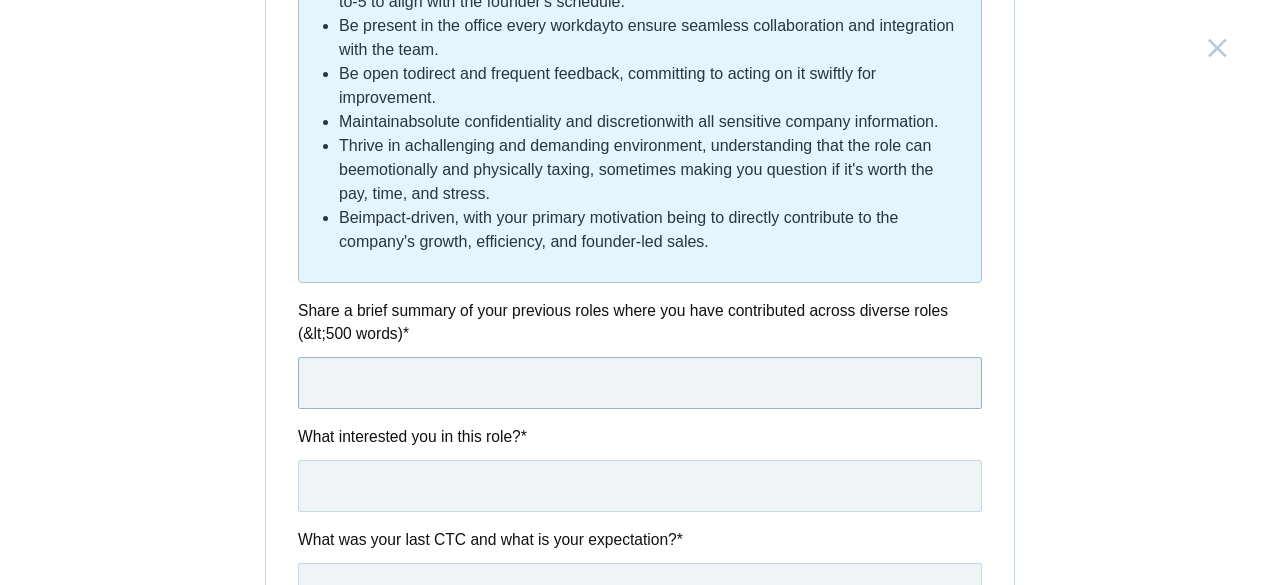 click at bounding box center [640, 383] 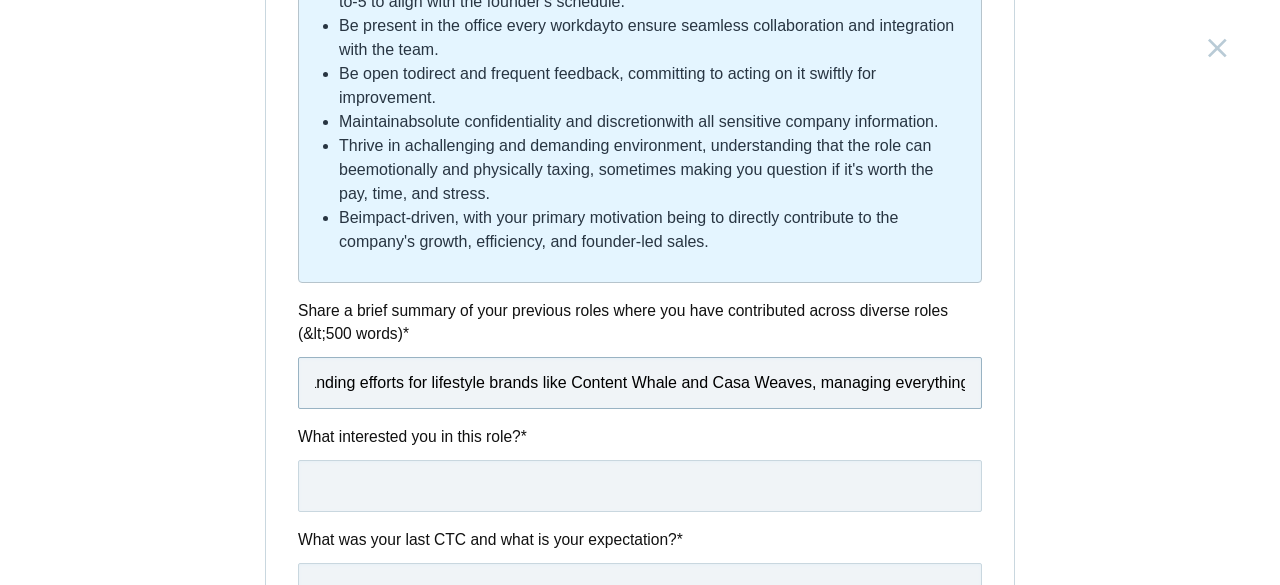 scroll, scrollTop: 0, scrollLeft: 3142, axis: horizontal 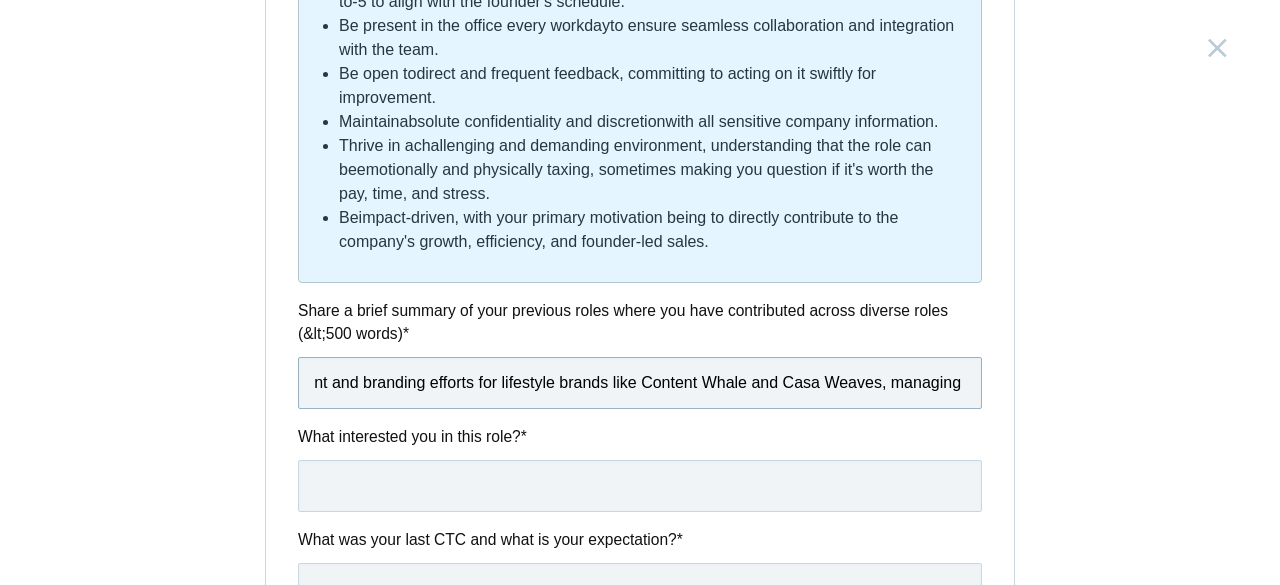 type on "In my previous roles, I’ve contributed across diverse functions including growth marketing, content strategy, product research, and user analytics. At Wiingy, I worked on SEO, A/B testing, and campaign performance optimization, resulting in significant traffic and conversion growth. At Tumblrr, I applied sales funnel analysis, cohort tracking, and retention strategies to drive premium conversions and reduce churn. I’ve also led content development and branding efforts for lifestyle brands like Content Whale and Casa Weaves, managing everything from product copy and website content to SEO blogs and digital storytelling. These cross-functional experiences have helped me build a well-rounded understanding of how data, creativity, and user-centric thinking drive business impact." 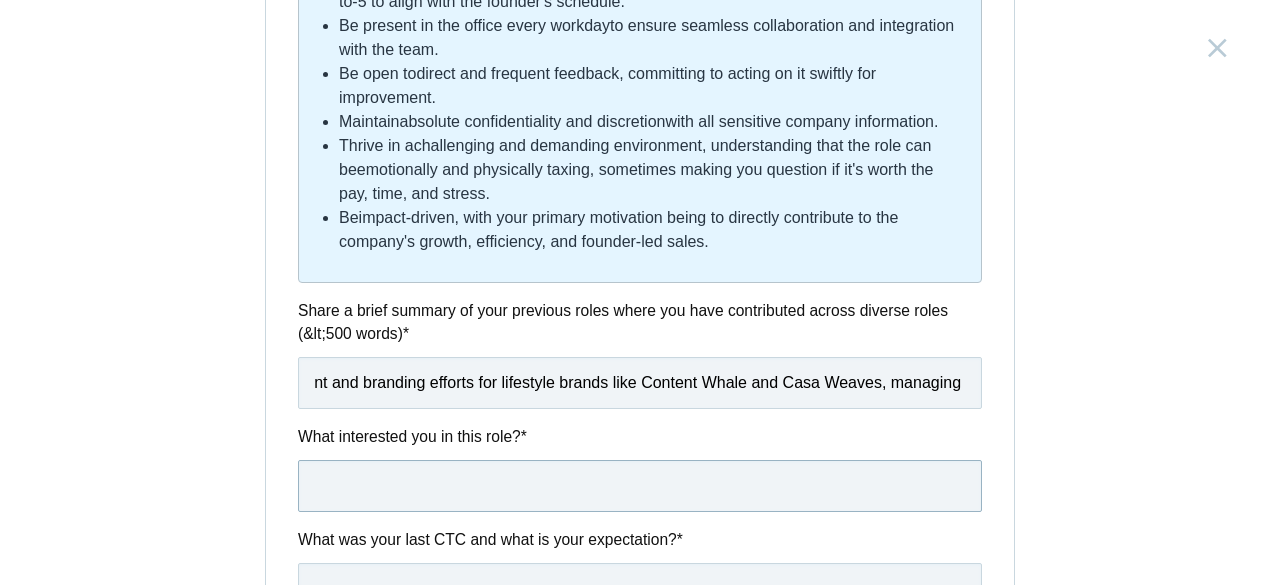 scroll, scrollTop: 0, scrollLeft: 0, axis: both 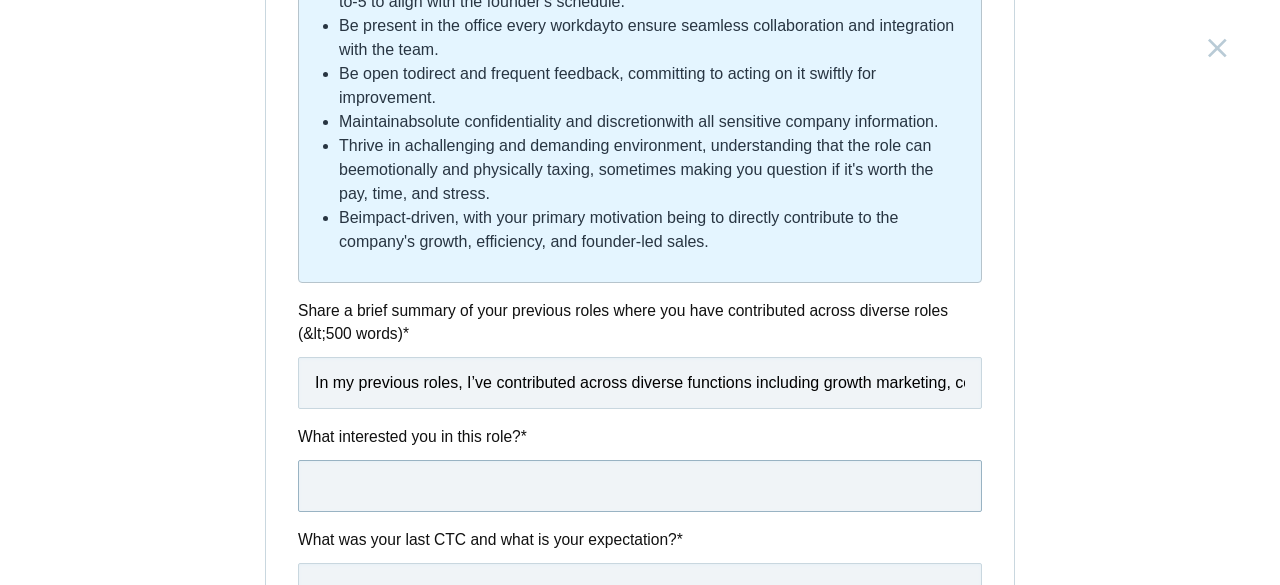 click at bounding box center [640, 486] 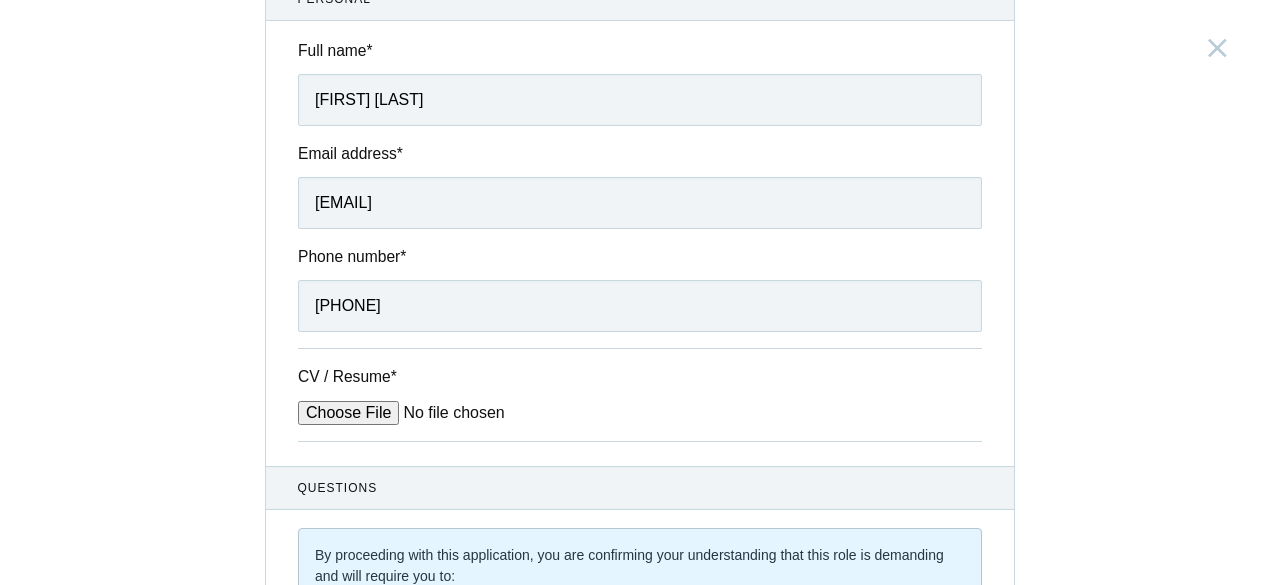 scroll, scrollTop: 0, scrollLeft: 0, axis: both 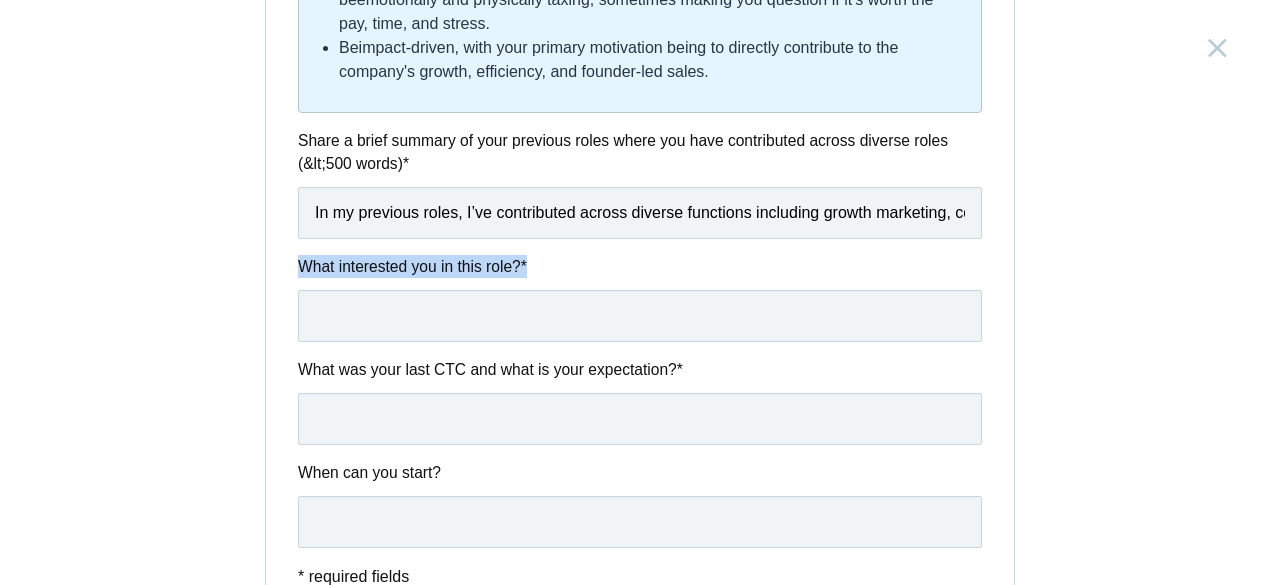 drag, startPoint x: 293, startPoint y: 263, endPoint x: 548, endPoint y: 258, distance: 255.04901 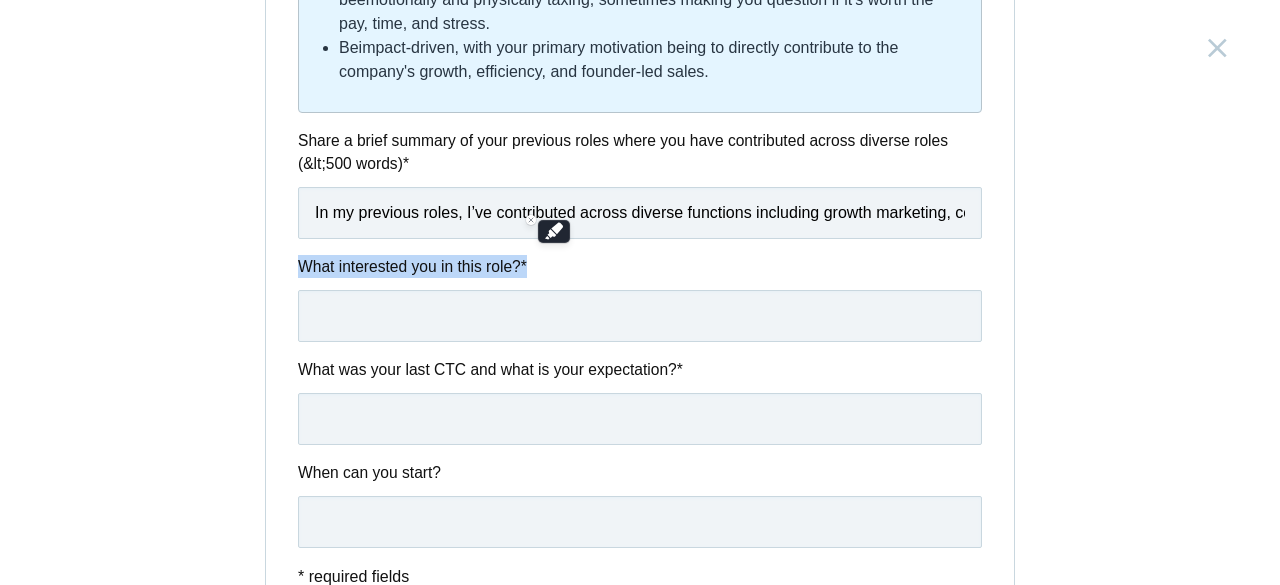copy on "What interested you in this role?   *" 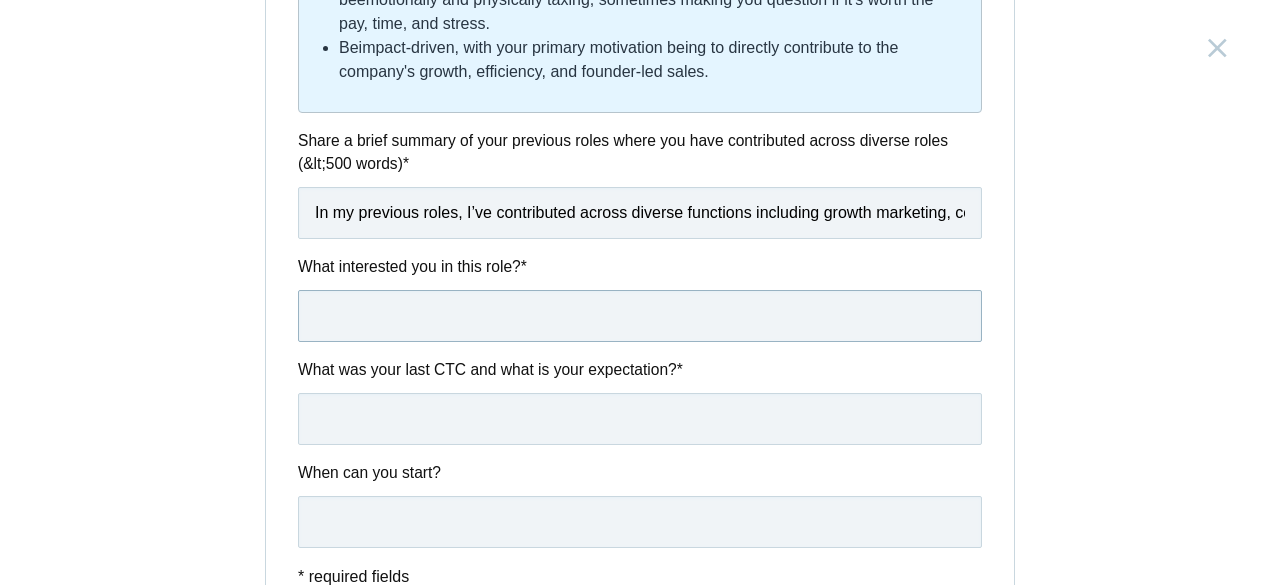 click at bounding box center (640, 316) 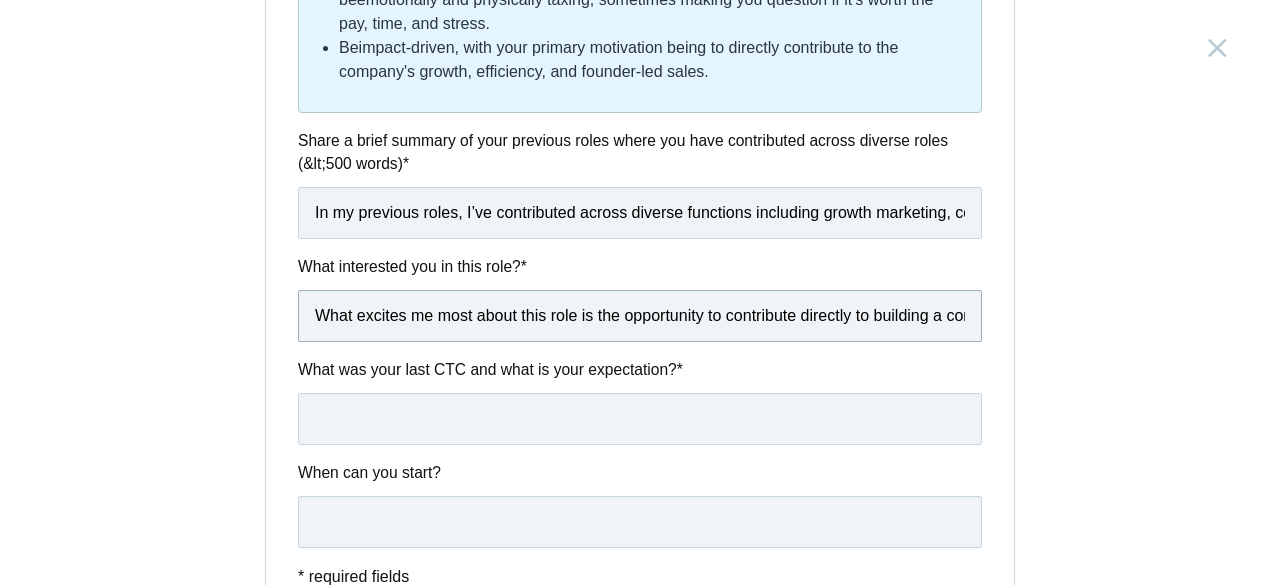 scroll, scrollTop: 0, scrollLeft: 5449, axis: horizontal 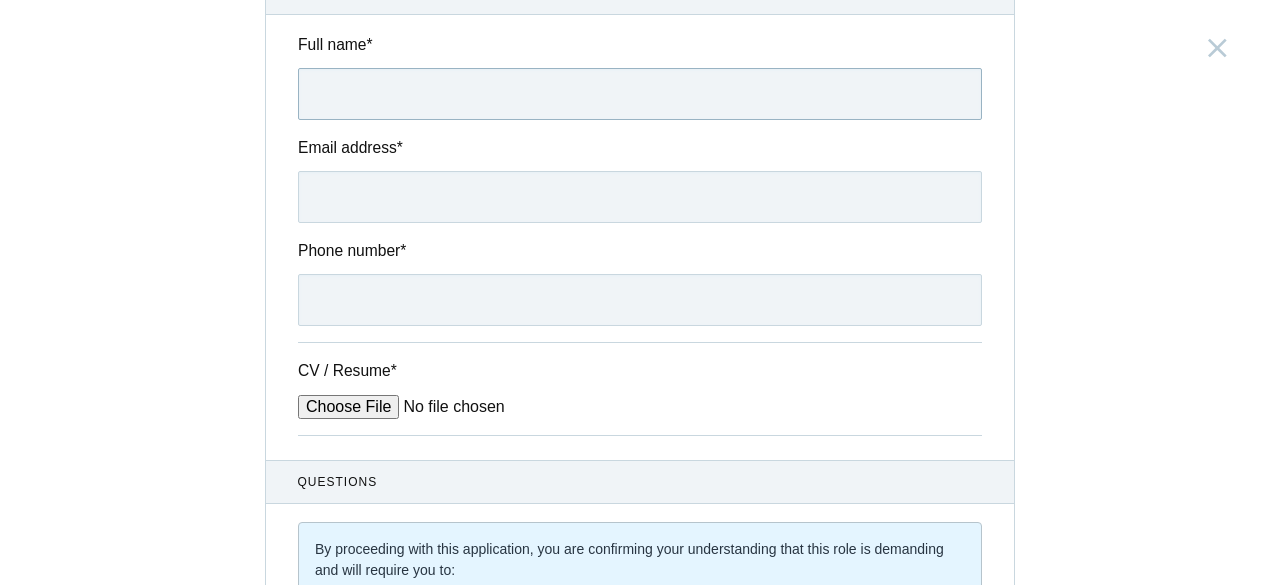 click on "Full name  *" at bounding box center [640, 94] 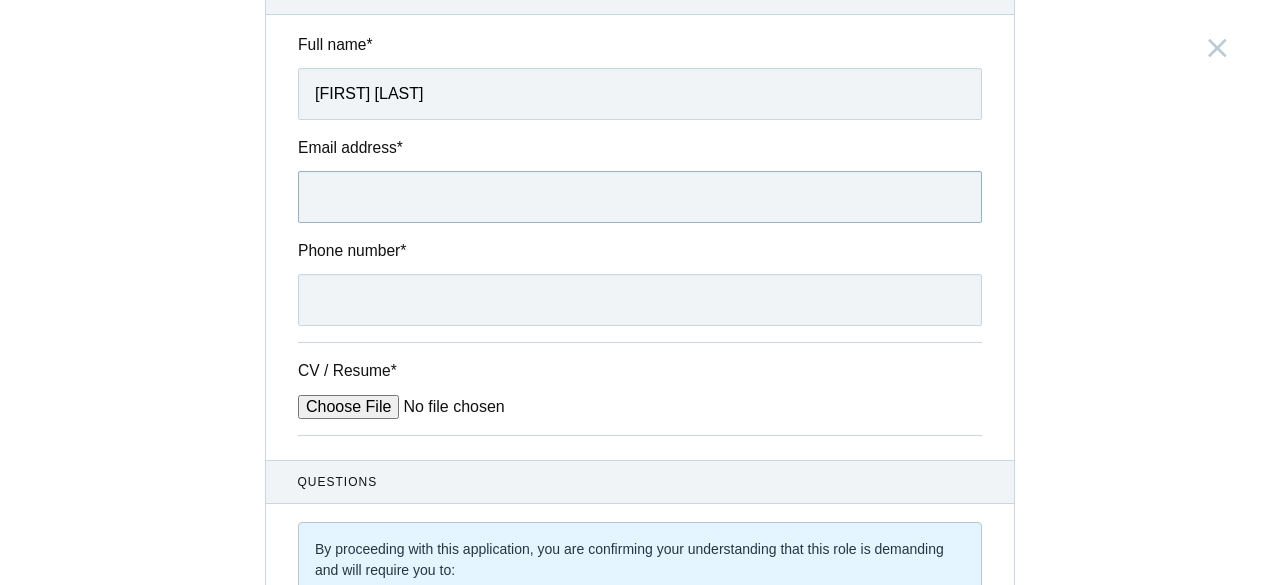 click on "Email address  *" at bounding box center [640, 197] 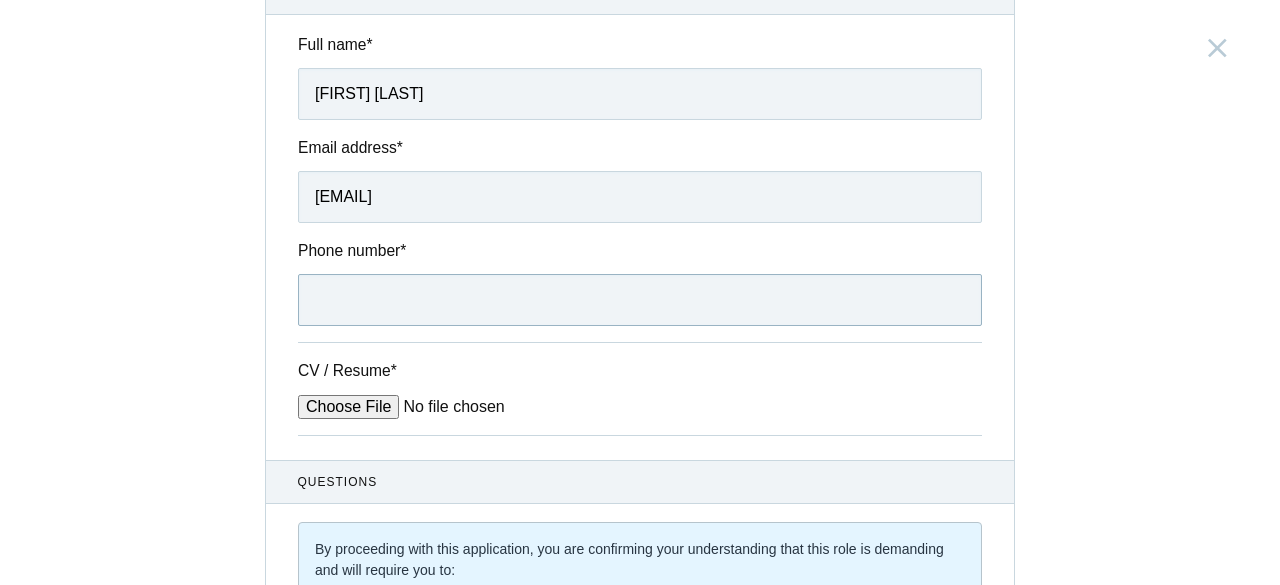 type on "[PHONE]" 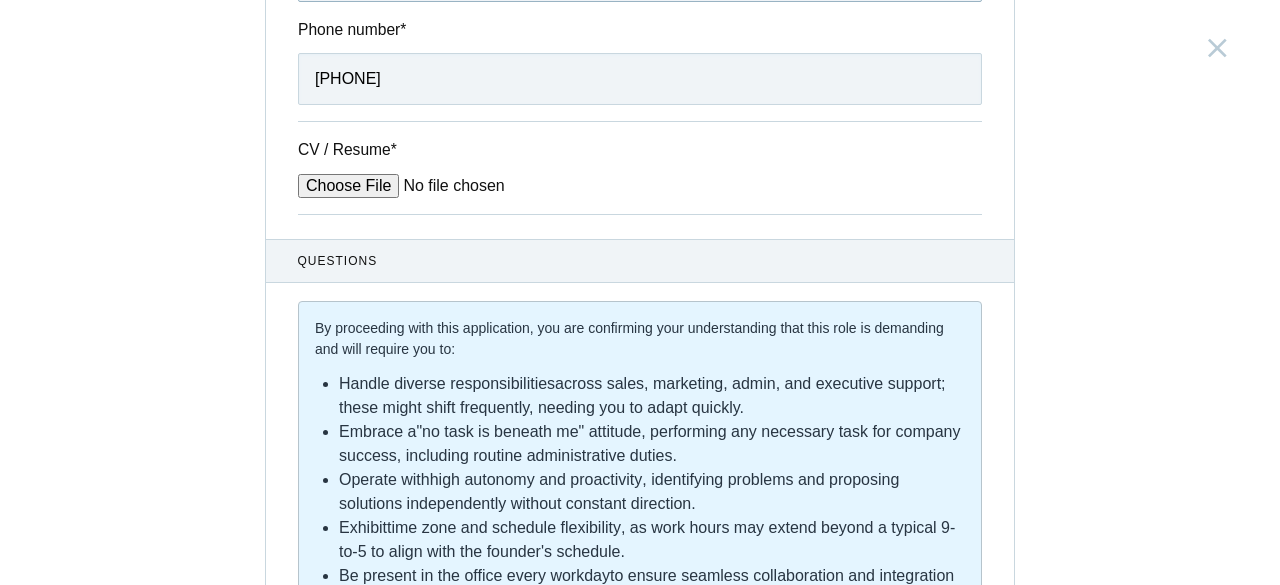 scroll, scrollTop: 423, scrollLeft: 0, axis: vertical 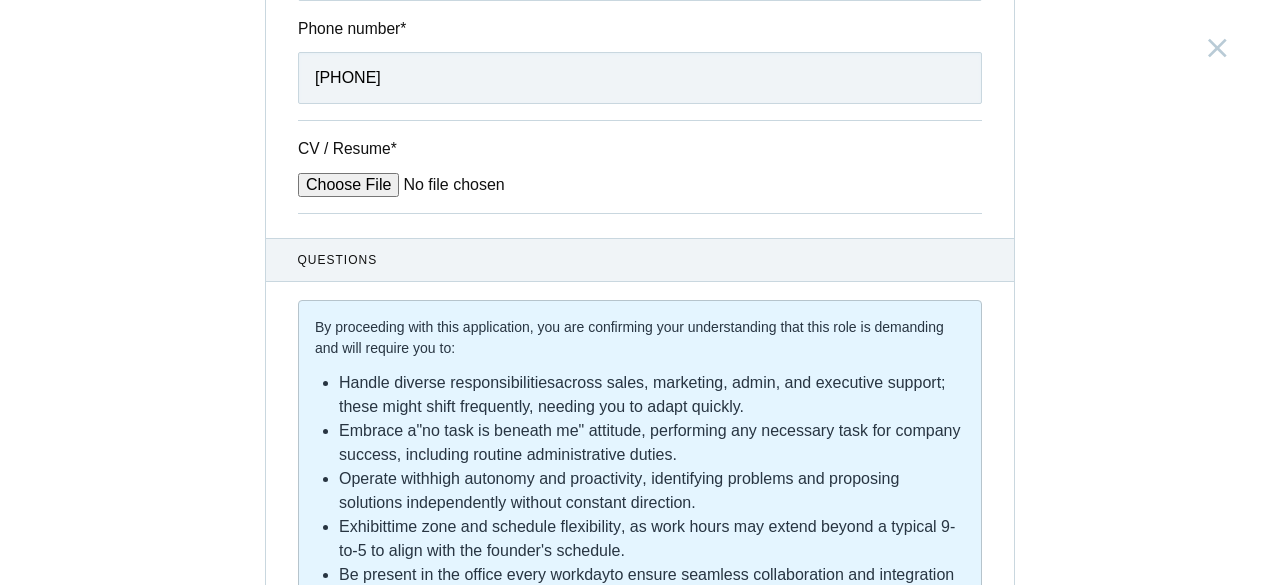 click on "CV / Resume  *" at bounding box center (449, 185) 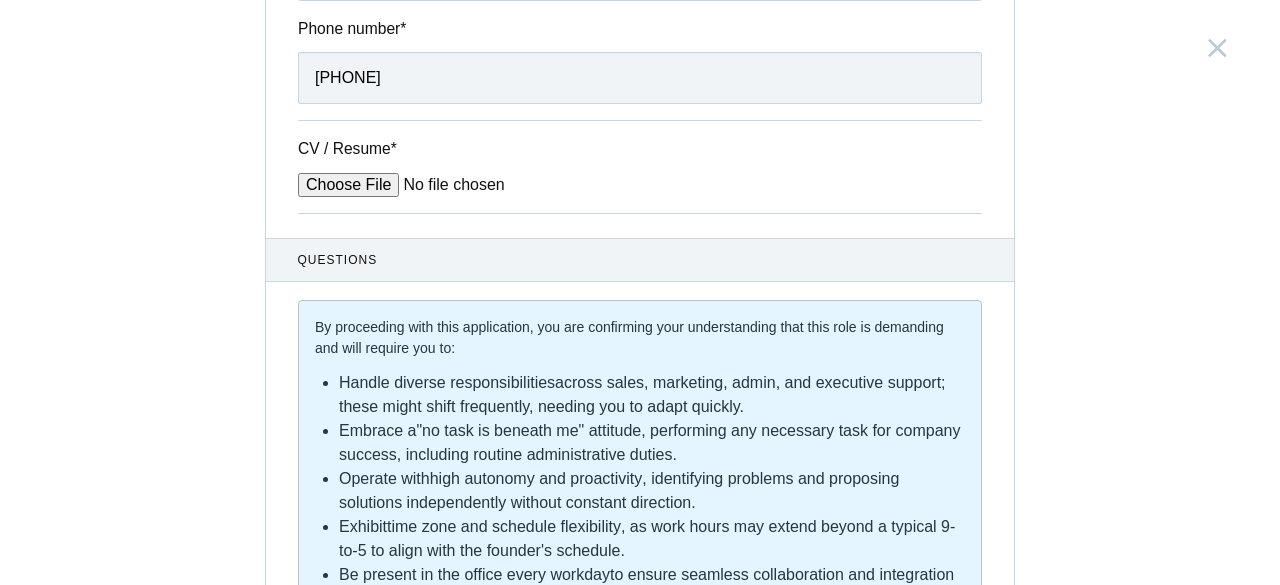 type on "C:\fakepath\[FILENAME]" 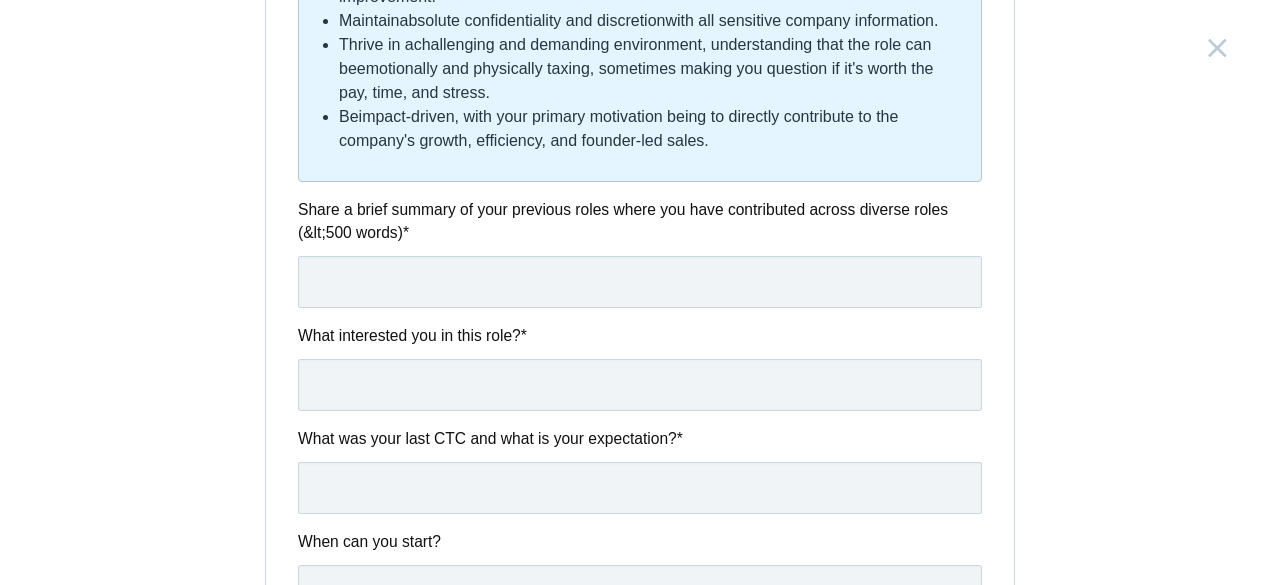 scroll, scrollTop: 1080, scrollLeft: 0, axis: vertical 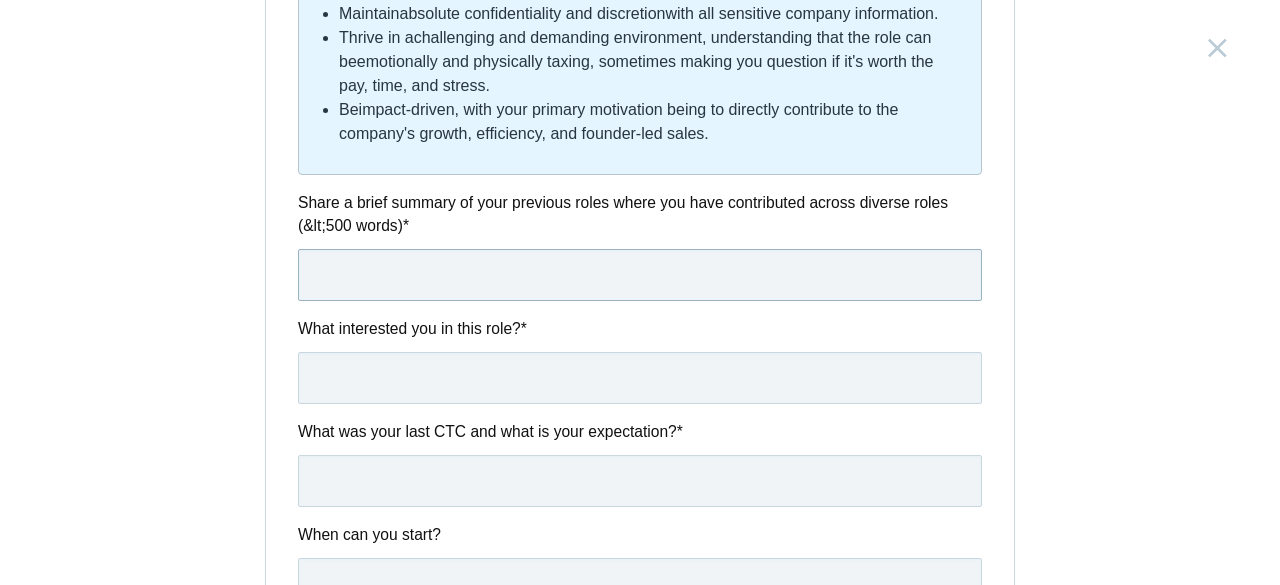 click at bounding box center [640, 275] 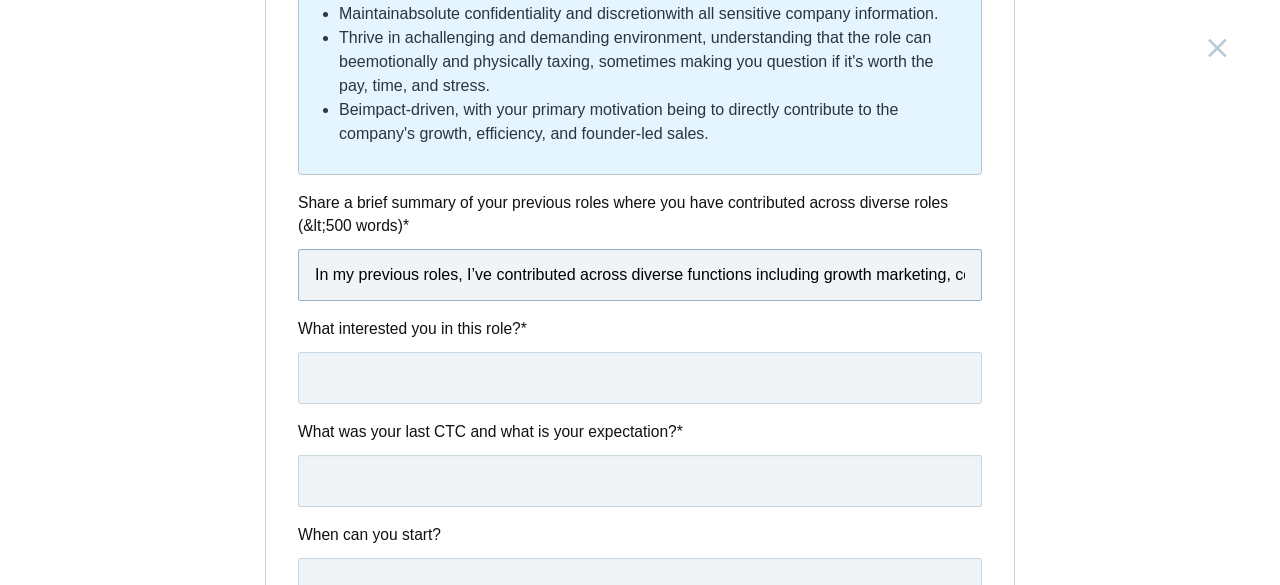 scroll, scrollTop: 1095, scrollLeft: 0, axis: vertical 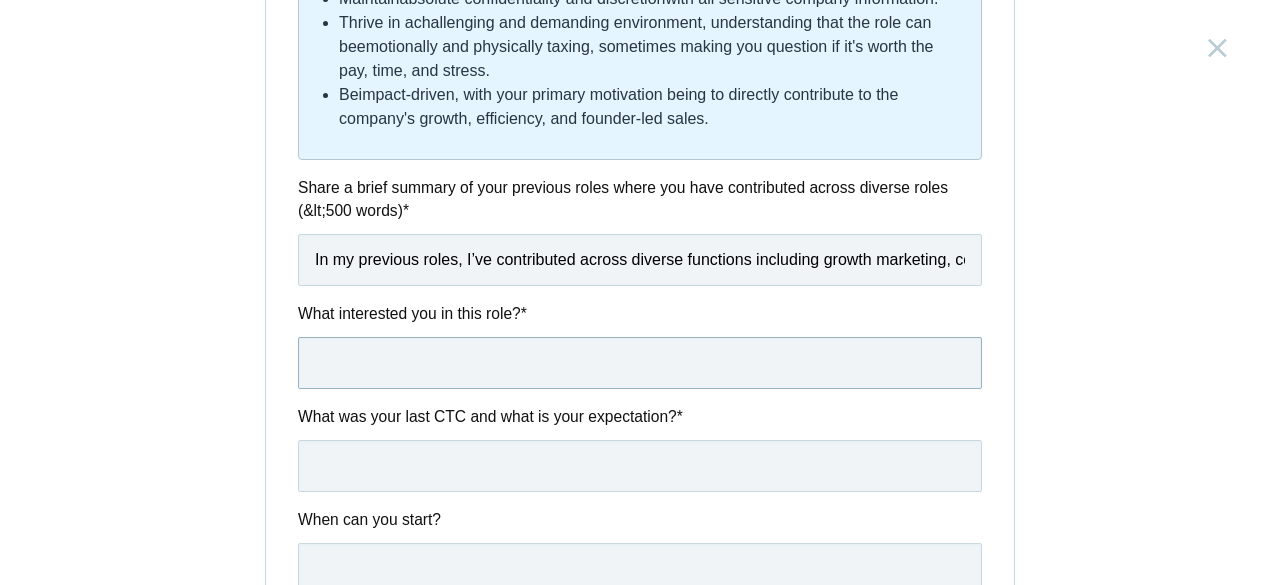 click at bounding box center (640, 363) 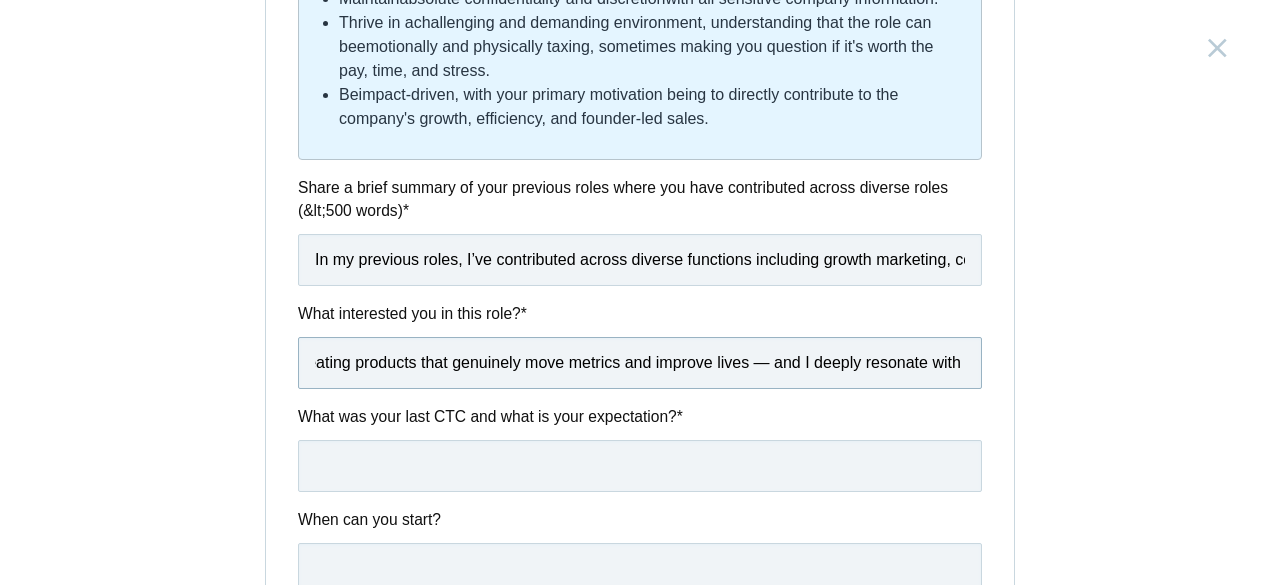 scroll, scrollTop: 0, scrollLeft: 1716, axis: horizontal 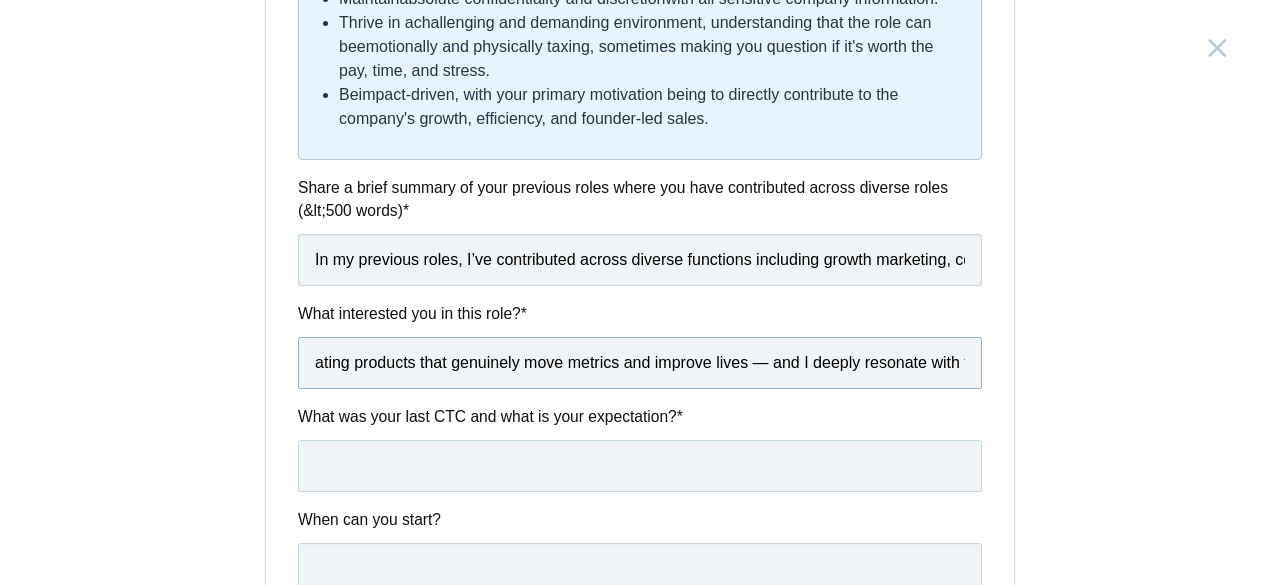 click on "What excites me most about this role is the opportunity to contribute directly to building a company that blends purpose-driven design with strategic impact. Parallel’s work on platforms like Co-WIN, DigiLocker, and NITI Aayog stands out for creating products that genuinely move metrics and improve lives — and I deeply resonate with that mission.  The Founder’s Office role appeals to me because it’s multidisciplinary, fast-paced, and offers full visibility into how impactful products and businesses are built. I’m drawn to the idea of working closely with the founder, learning across verticals, and taking ownership of both strategic and operational outcomes. With my background in content strategy, marketing, growth, and research, I’m eager to bring both structure and curiosity to the table — and help Parallel scale meaningfully, one high-impact product at a time." at bounding box center [640, 363] 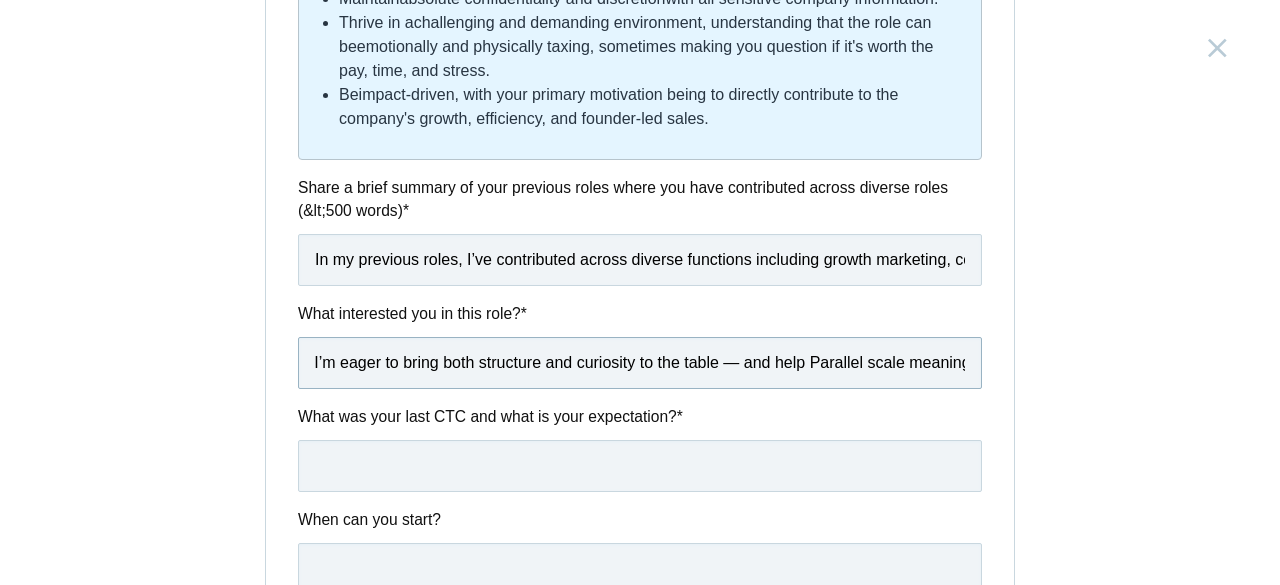 scroll, scrollTop: 0, scrollLeft: 5143, axis: horizontal 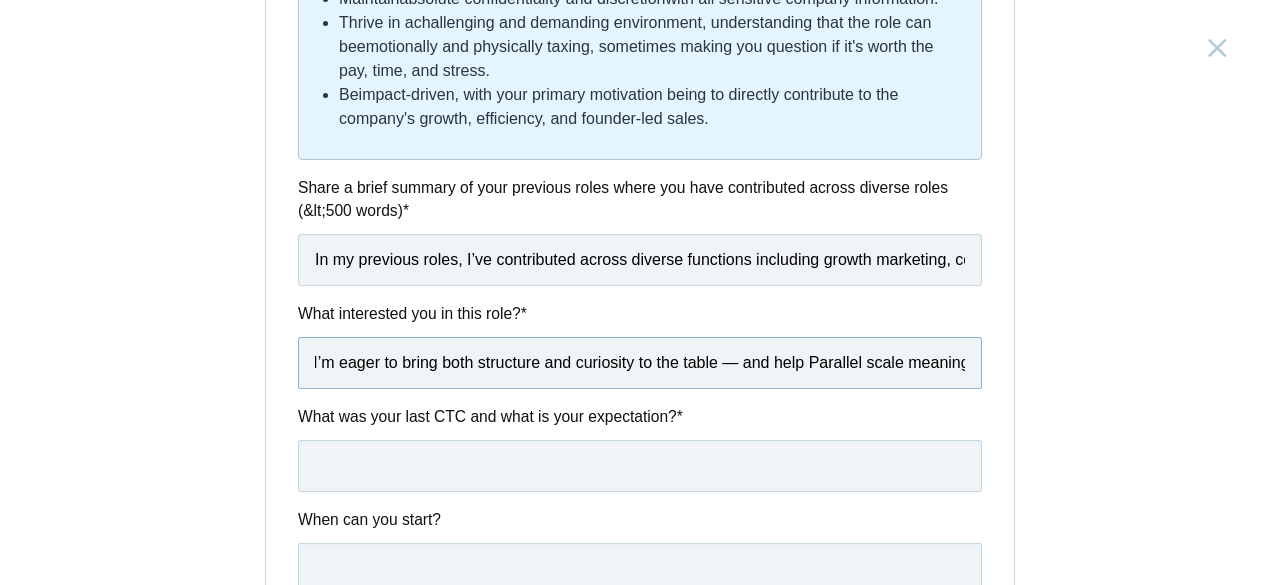 click on "What excites me most about this role is the opportunity to contribute directly to building a company that blends purpose-driven design with strategic impact. Parallel’s work on platforms like Co-WIN, DigiLocker, and NITI Aayog stands out for creating products that genuinely move metrics and improve lives and I deeply resonate with that mission. The Founder’s Office role appeals to me because it’s multidisciplinary, fast-paced, and offers full visibility into how impactful products and businesses are built. I’m drawn to the idea of working closely with the founder, learning across verticals, and taking ownership of both strategic and operational outcomes. With my background in content strategy, marketing, growth, and research, I’m eager to bring both structure and curiosity to the table — and help Parallel scale meaningfully, one high-impact product at a time." at bounding box center [640, 363] 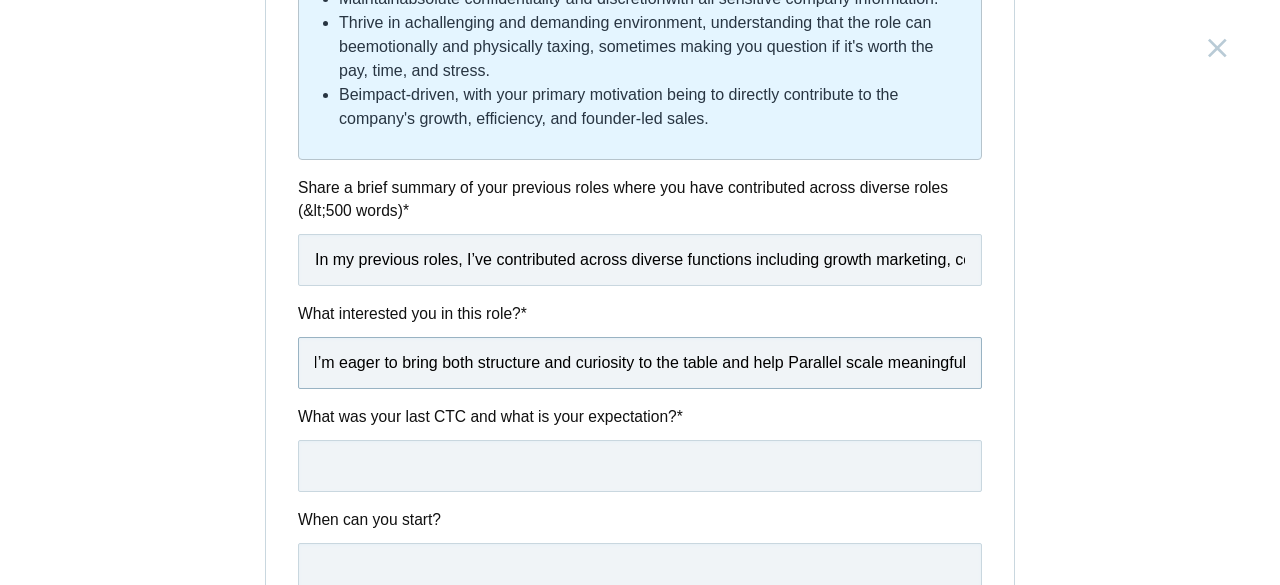 scroll, scrollTop: 0, scrollLeft: 5408, axis: horizontal 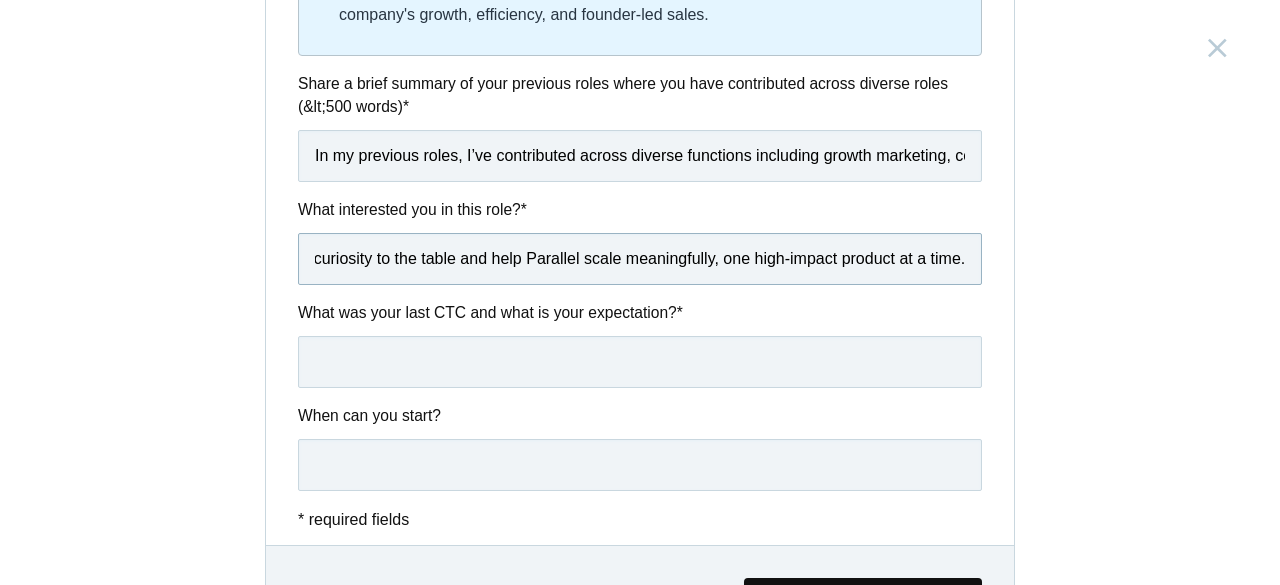 drag, startPoint x: 709, startPoint y: 259, endPoint x: 954, endPoint y: 260, distance: 245.00204 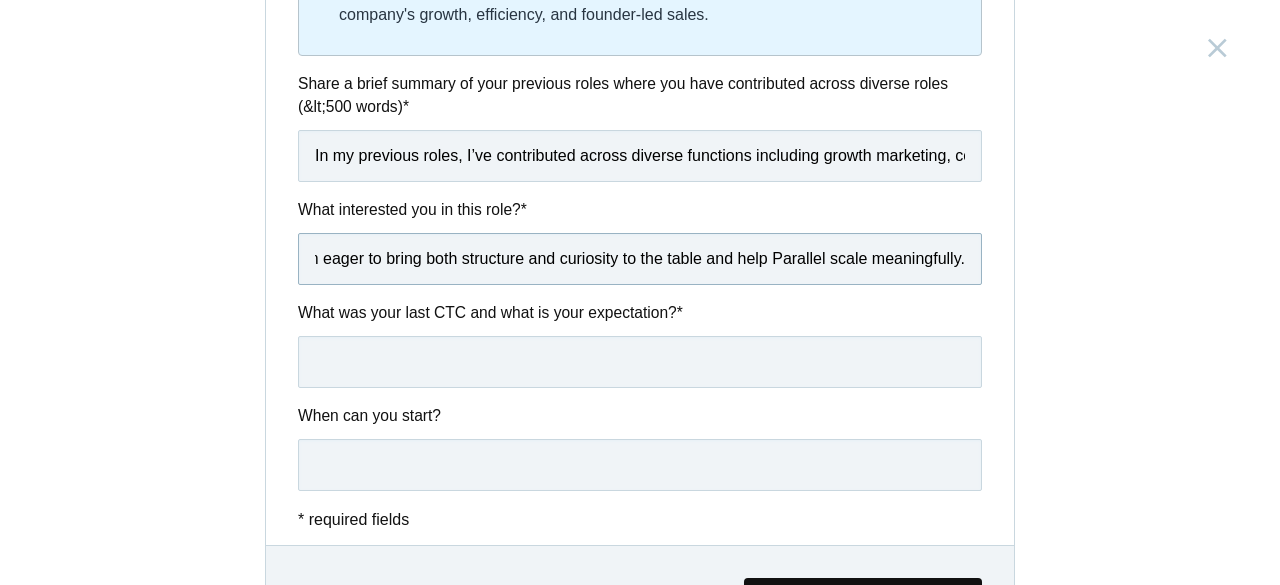 scroll, scrollTop: 0, scrollLeft: 5162, axis: horizontal 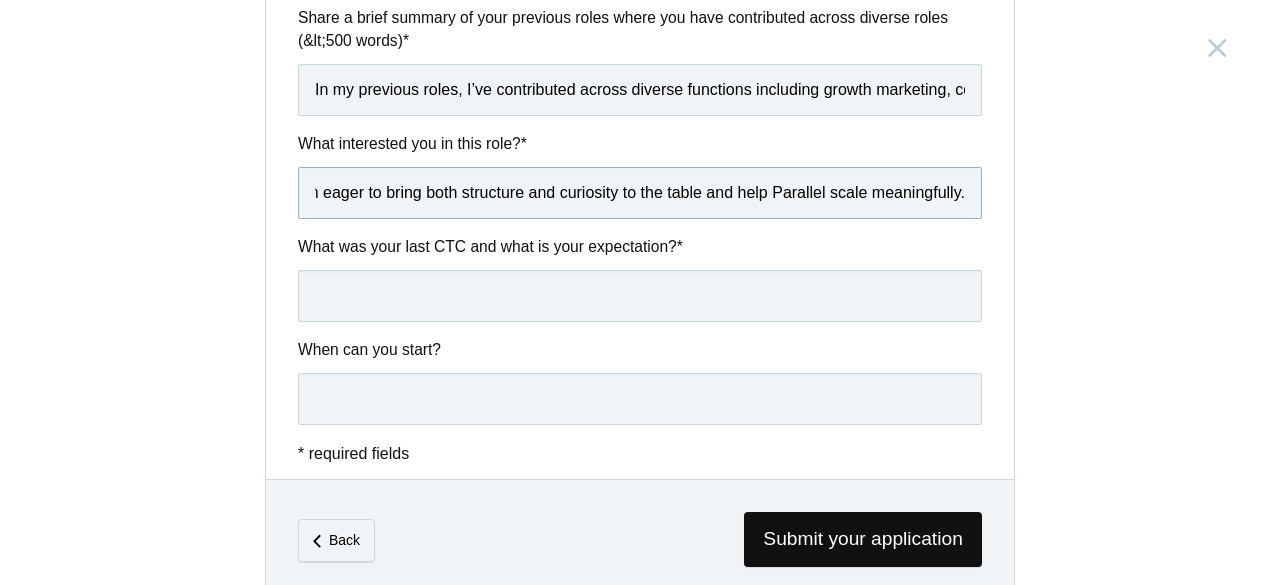 type on "What excites me most about this role is the opportunity to contribute directly to building a company that blends purpose-driven design with strategic impact. Parallel’s work on platforms like Co-WIN, DigiLocker, and NITI Aayog stands out for creating products that genuinely move metrics and improve lives and I deeply resonate with that mission. The Founder’s Office role appeals to me because it’s multidisciplinary, fast-paced, and offers full visibility into how impactful products and businesses are built. I’m drawn to the idea of working closely with the founder, learning across verticals, and taking ownership of both strategic and operational outcomes. With my background in content strategy, marketing, growth, and research, I’m eager to bring both structure and curiosity to the table and help Parallel scale meaningfully." 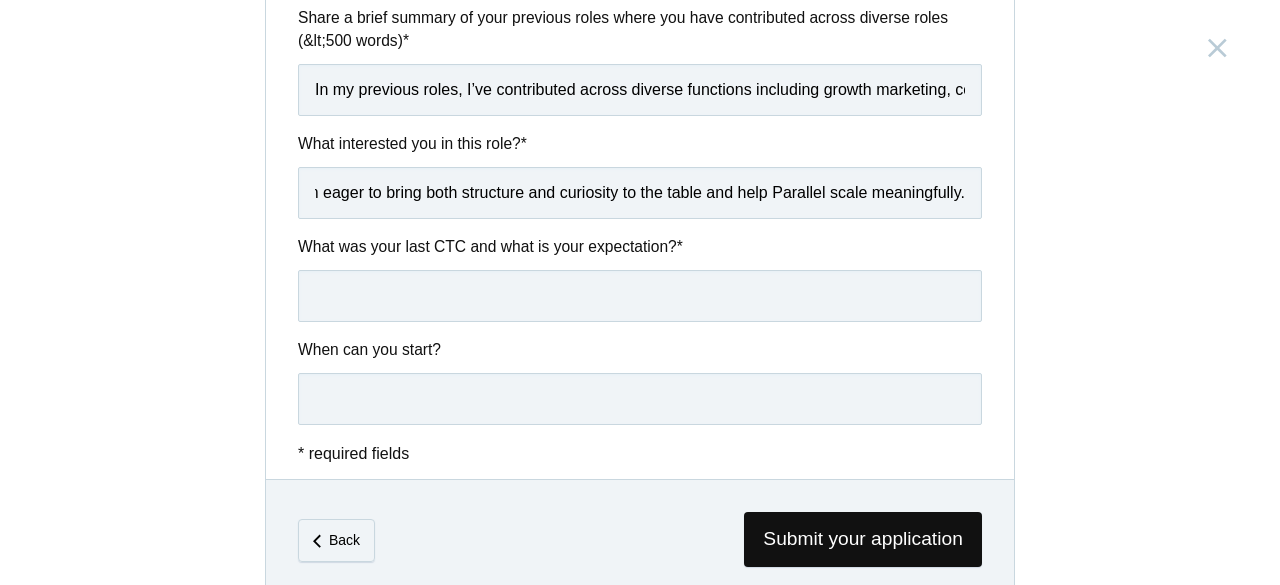 scroll, scrollTop: 0, scrollLeft: 0, axis: both 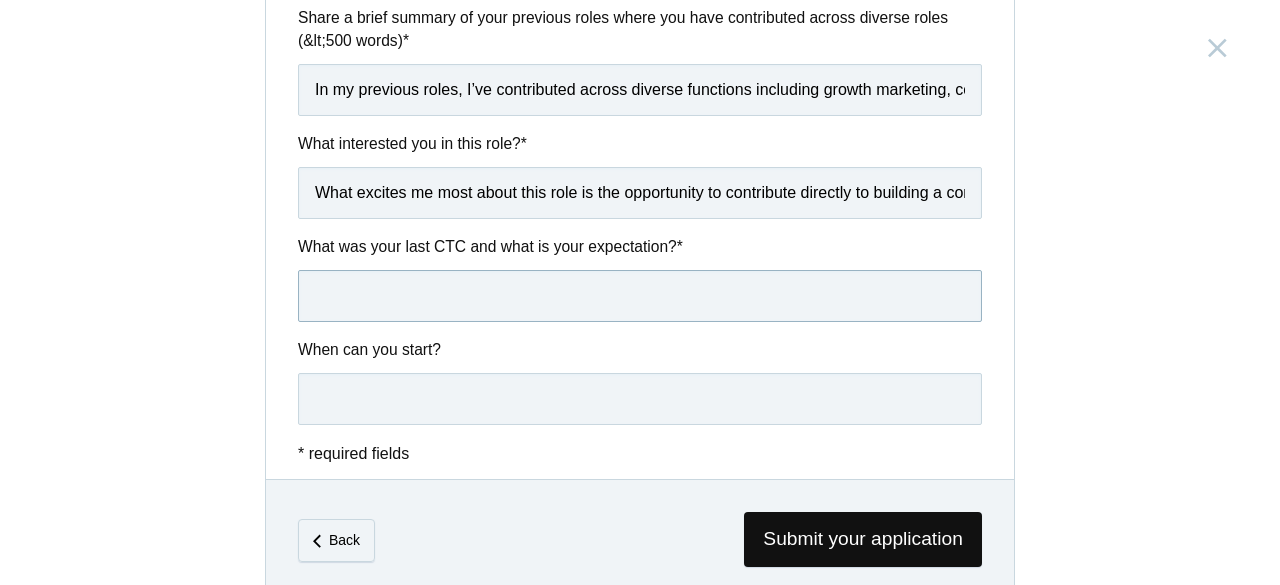 click at bounding box center [640, 296] 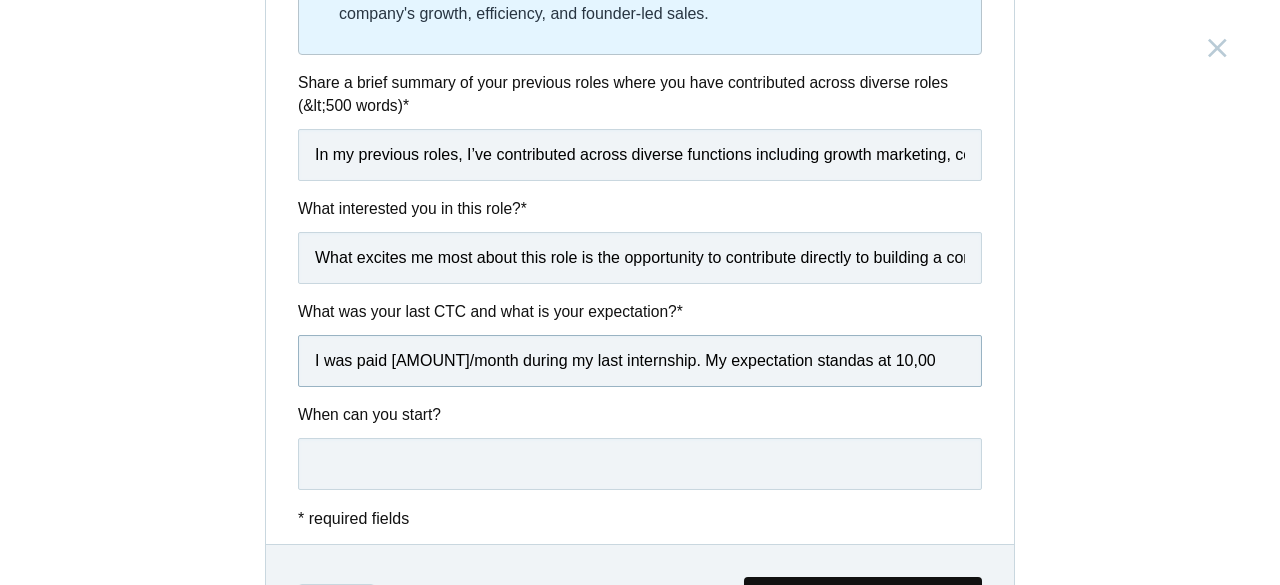 scroll, scrollTop: 1201, scrollLeft: 0, axis: vertical 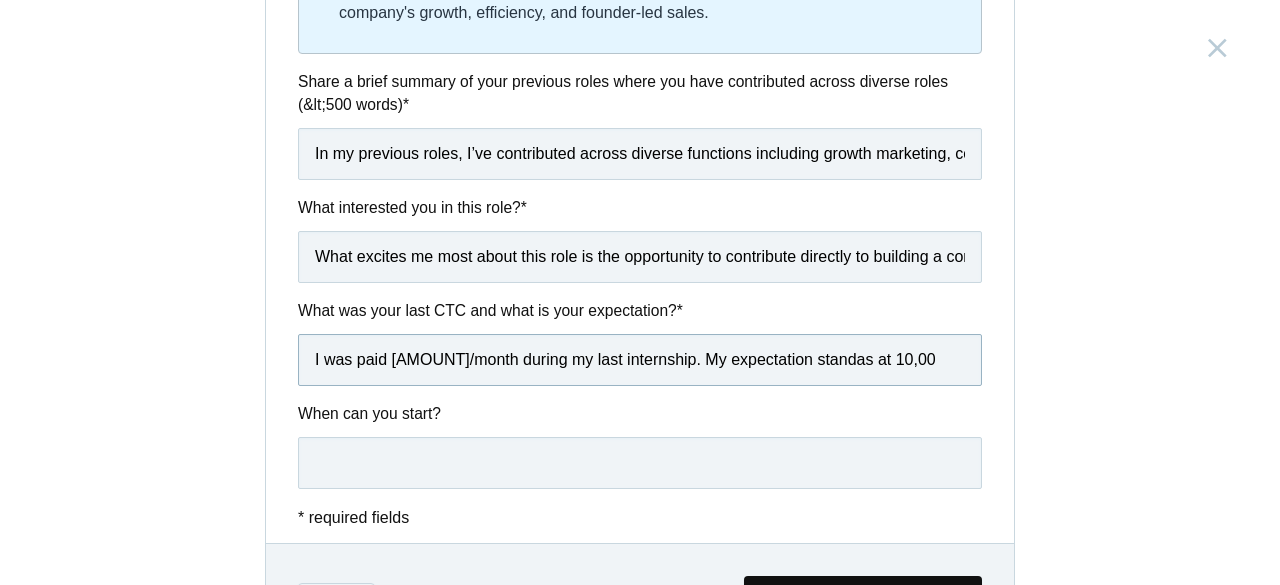 click on "I was paid [AMOUNT]/month during my last internship. My expectation standas at 10,00" at bounding box center [640, 360] 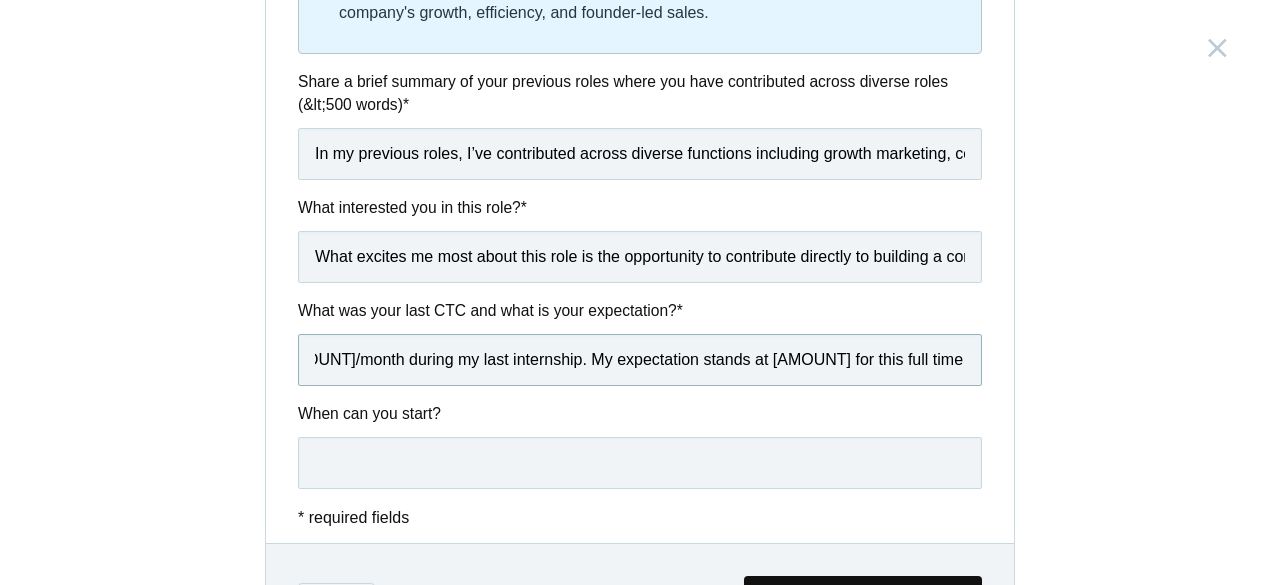 scroll, scrollTop: 0, scrollLeft: 110, axis: horizontal 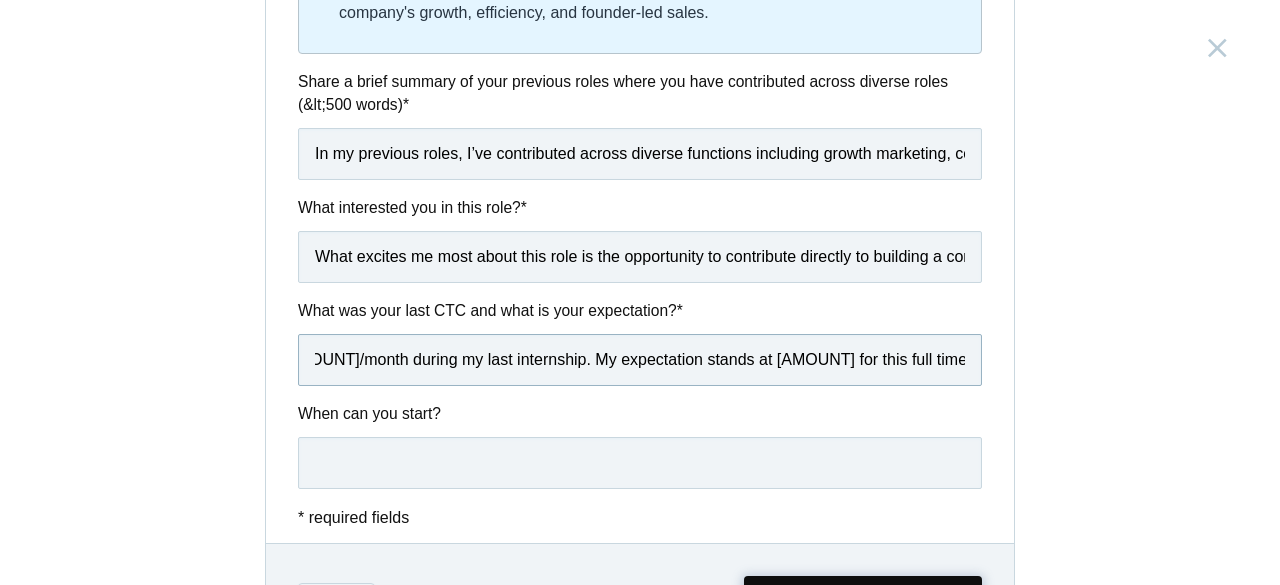 type on "I was paid [AMOUNT]/month during my last internship. My expectation stands at [AMOUNT] for this full time role." 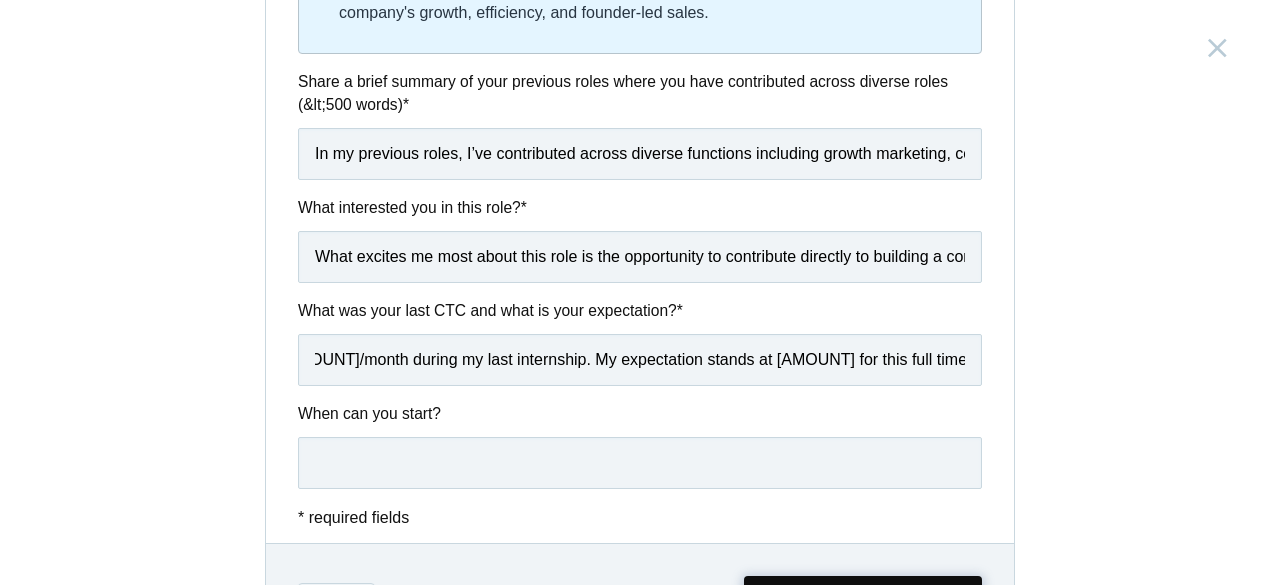 scroll, scrollTop: 0, scrollLeft: 0, axis: both 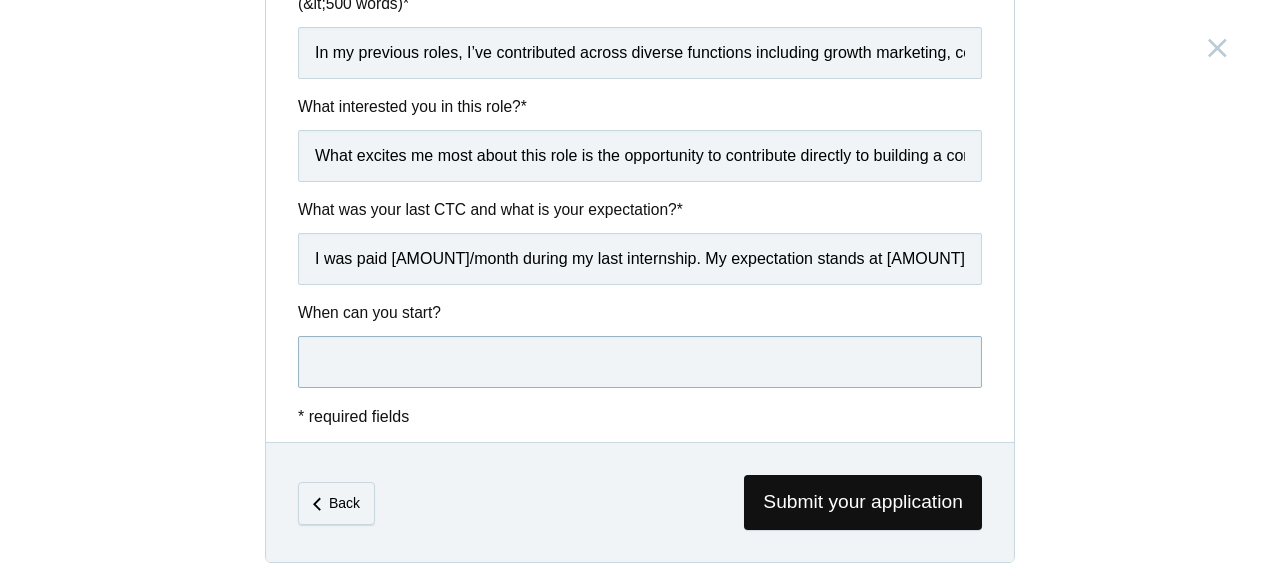 click at bounding box center [640, 362] 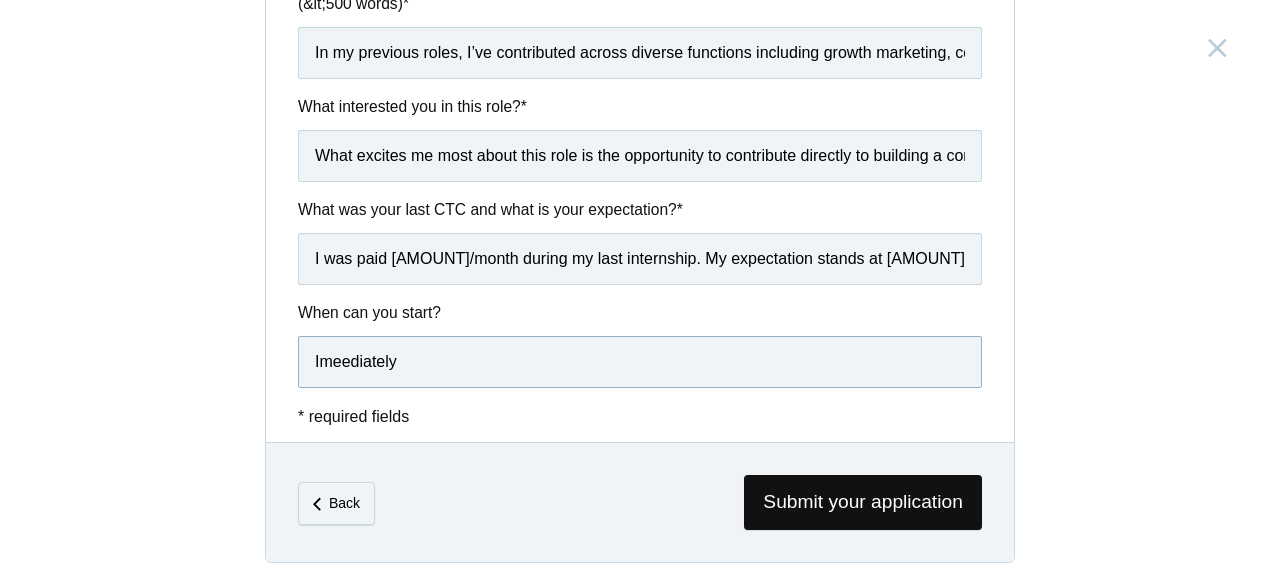 click on "Imeediately" at bounding box center [640, 362] 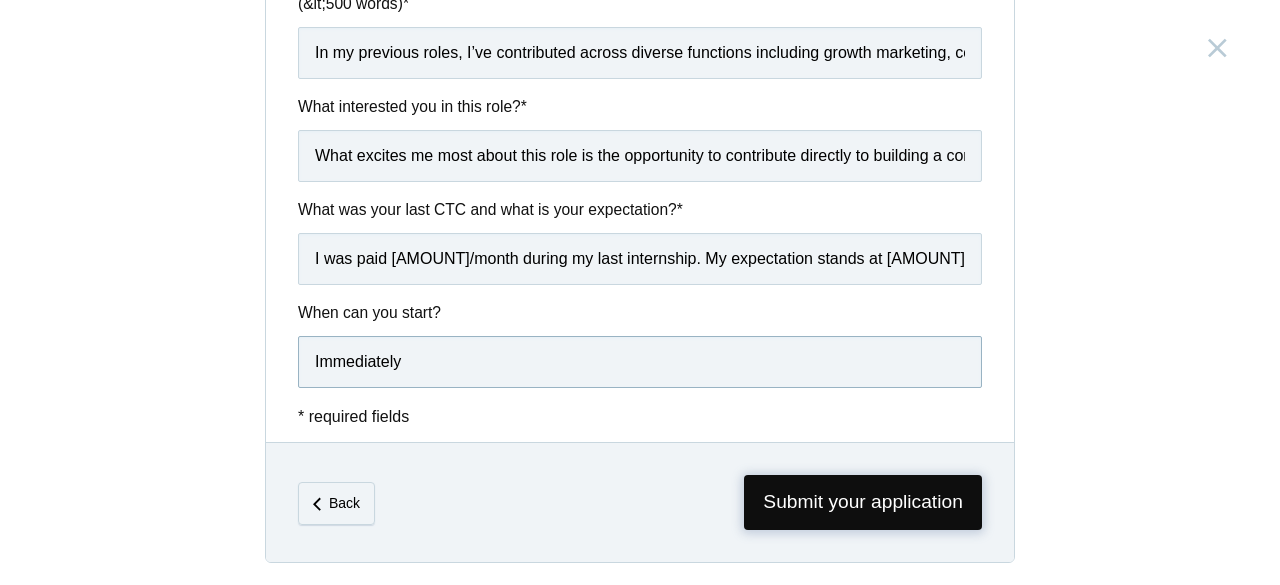 type on "Immediately" 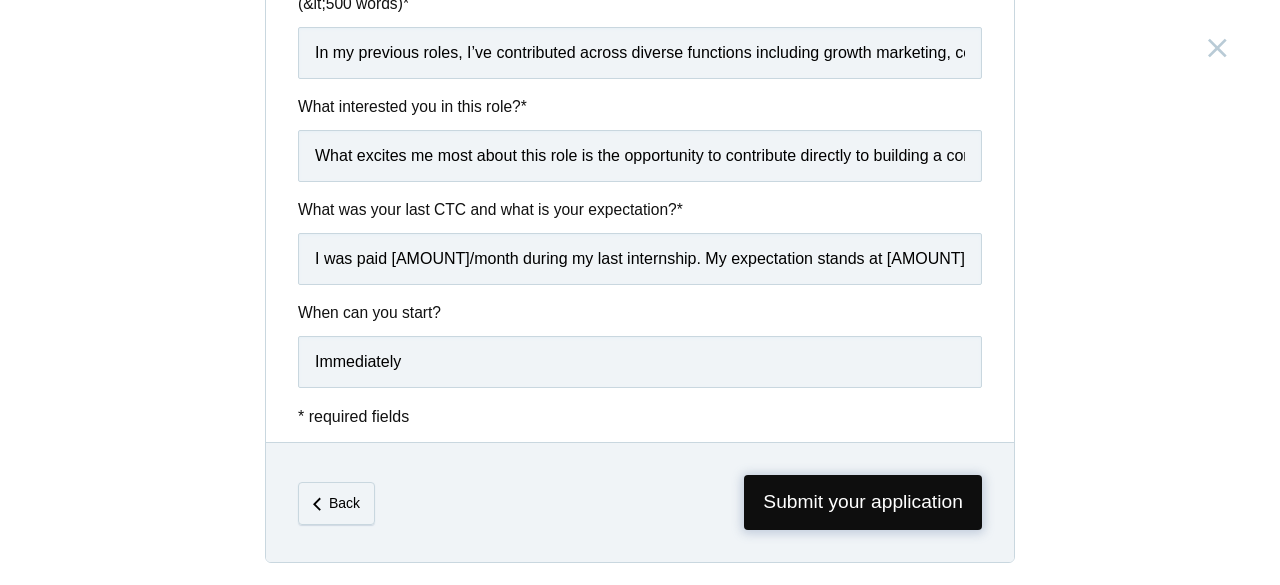 click on "Submit your application" at bounding box center [863, 502] 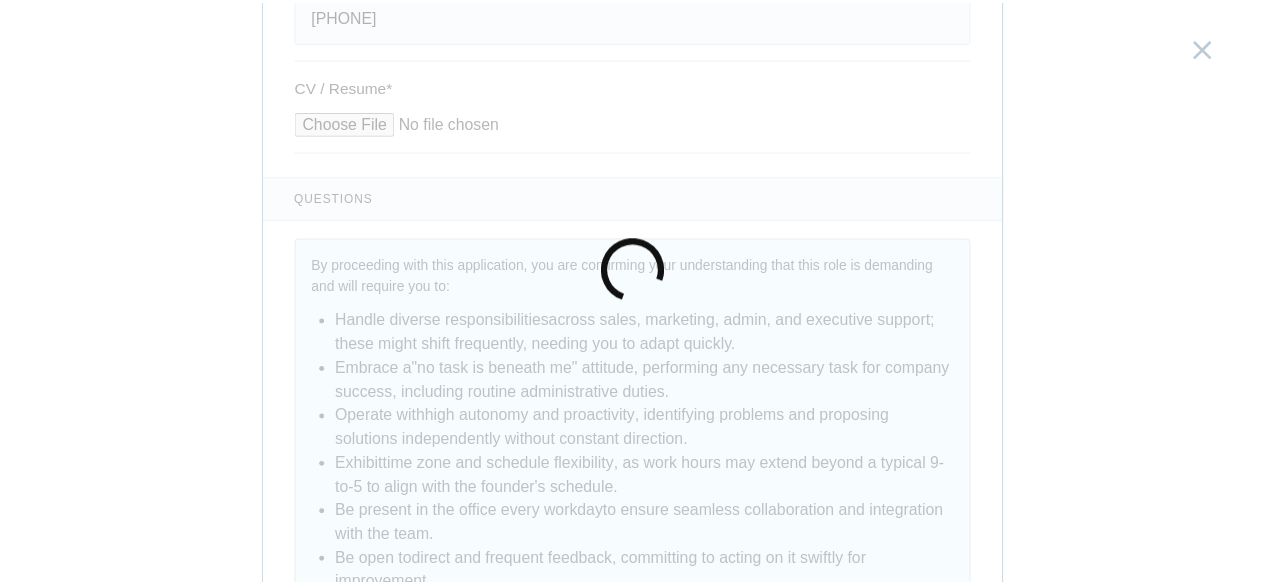 scroll, scrollTop: 0, scrollLeft: 0, axis: both 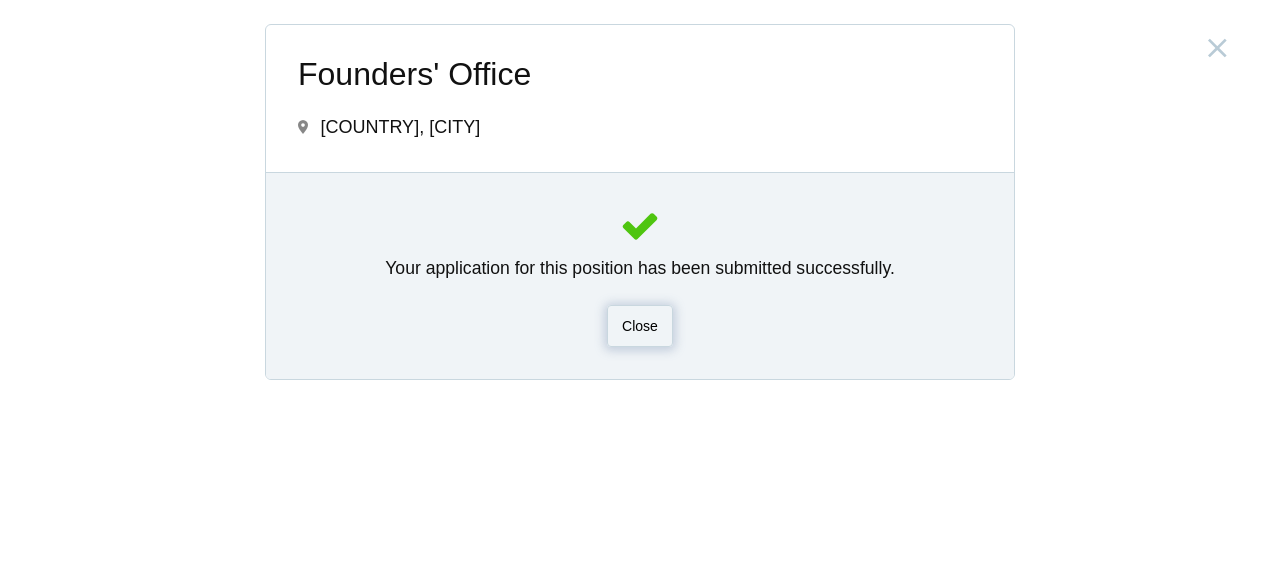 click on "Close" at bounding box center (640, 326) 